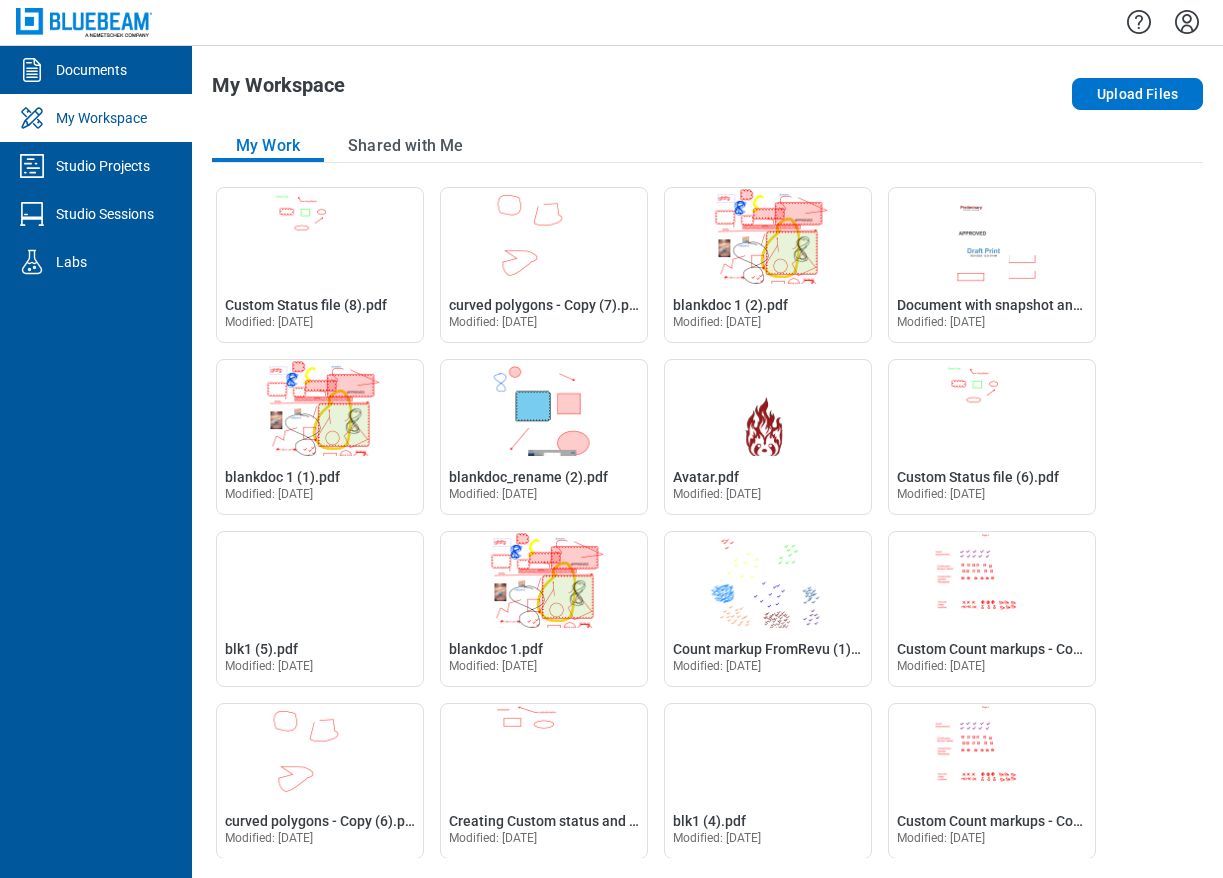 scroll, scrollTop: 0, scrollLeft: 0, axis: both 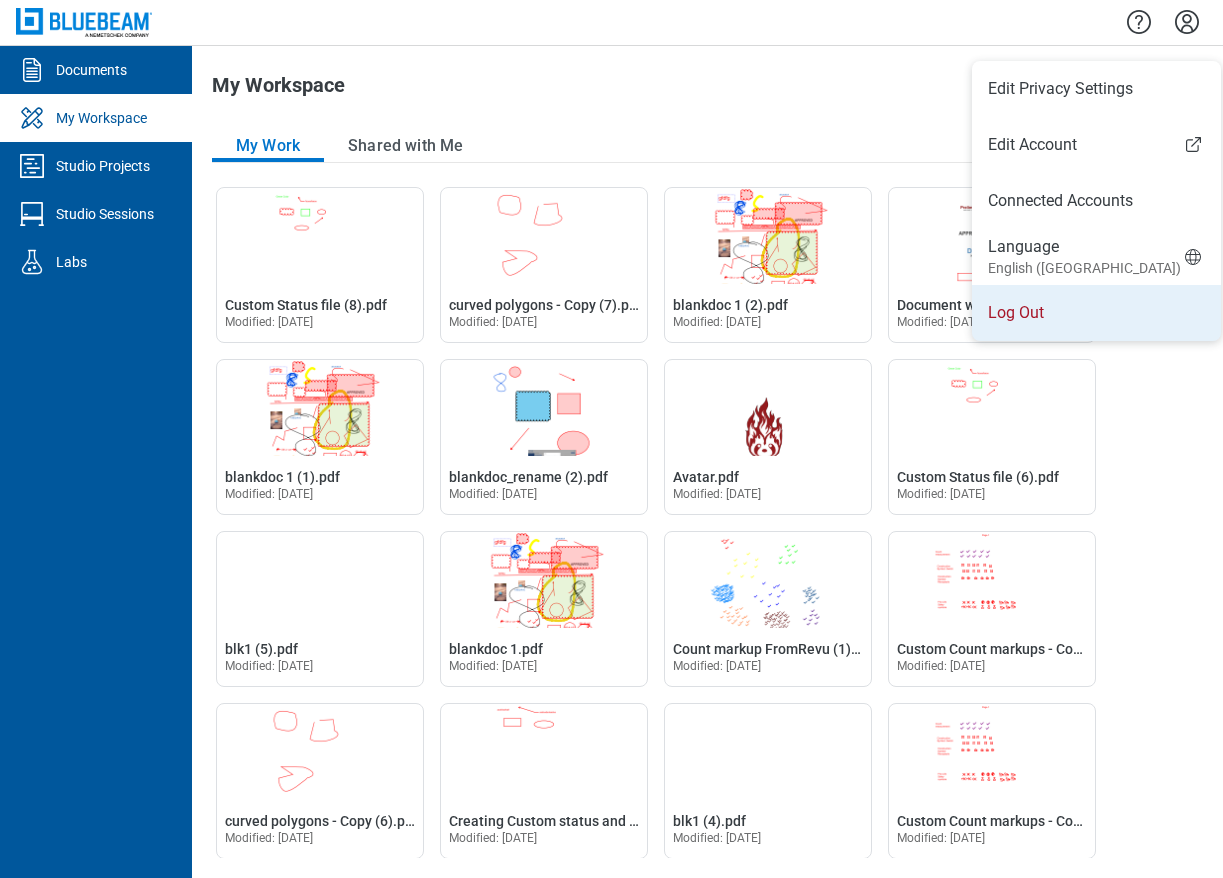 click on "Log Out" at bounding box center [1096, 313] 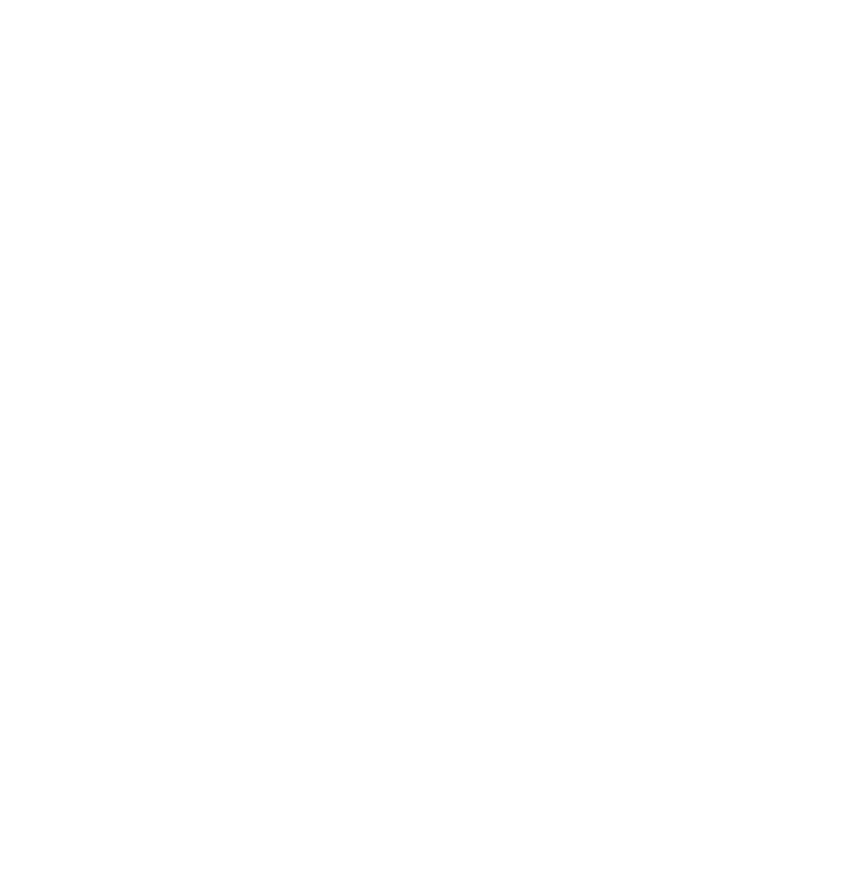 scroll, scrollTop: 0, scrollLeft: 0, axis: both 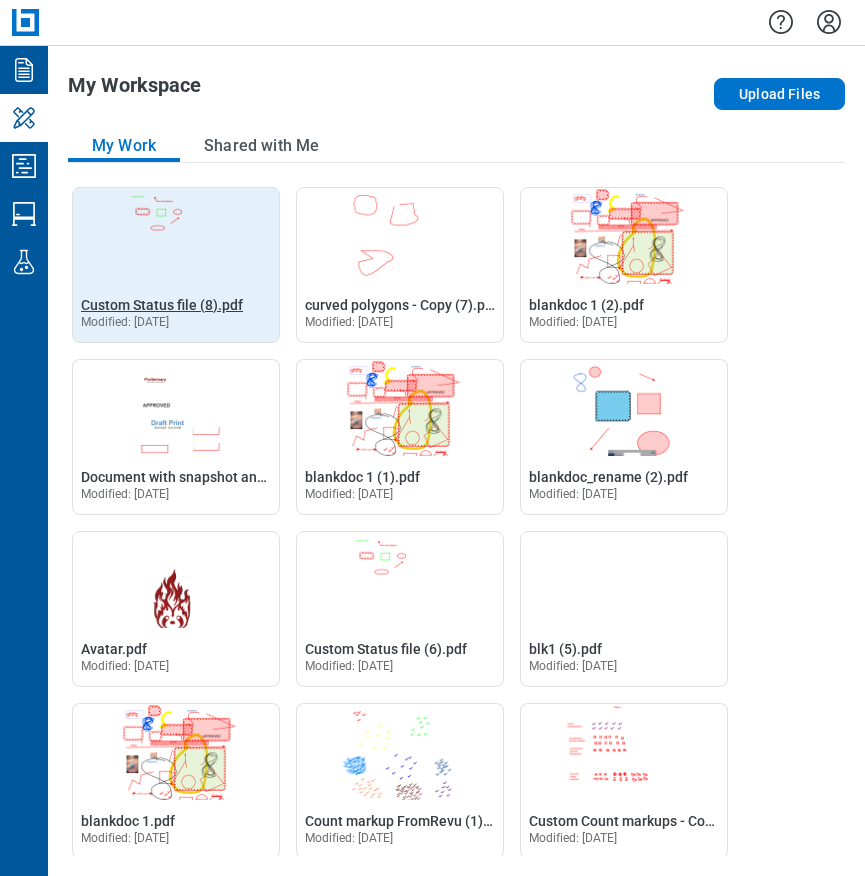 click on "Custom Status file  (8).pdf" at bounding box center [162, 305] 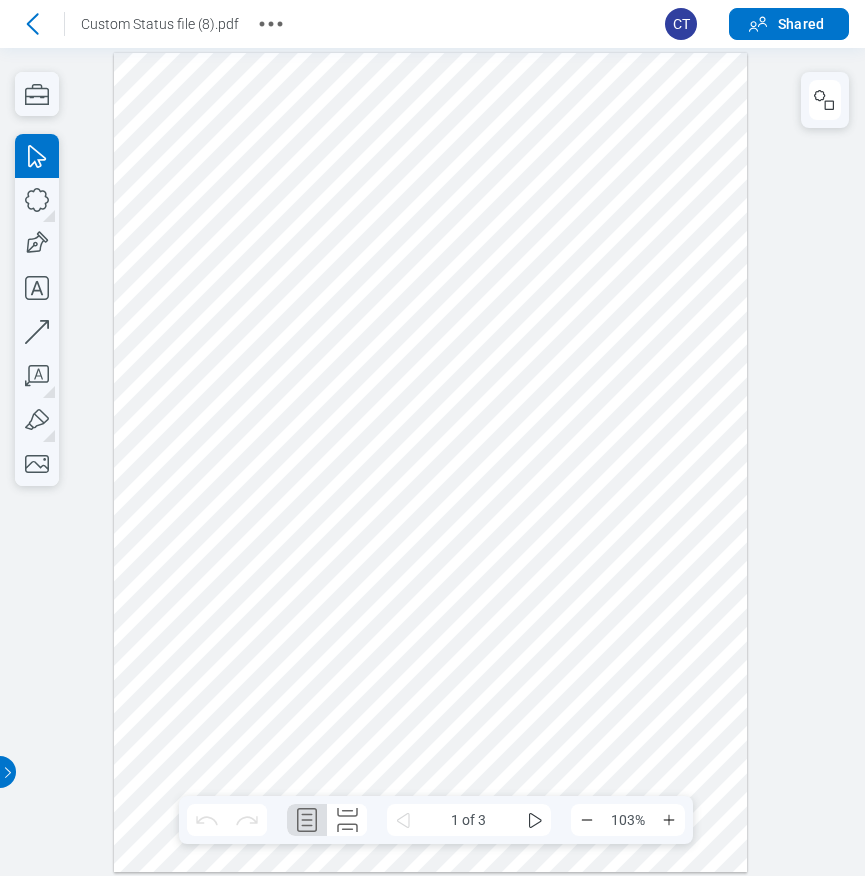 scroll, scrollTop: 0, scrollLeft: 0, axis: both 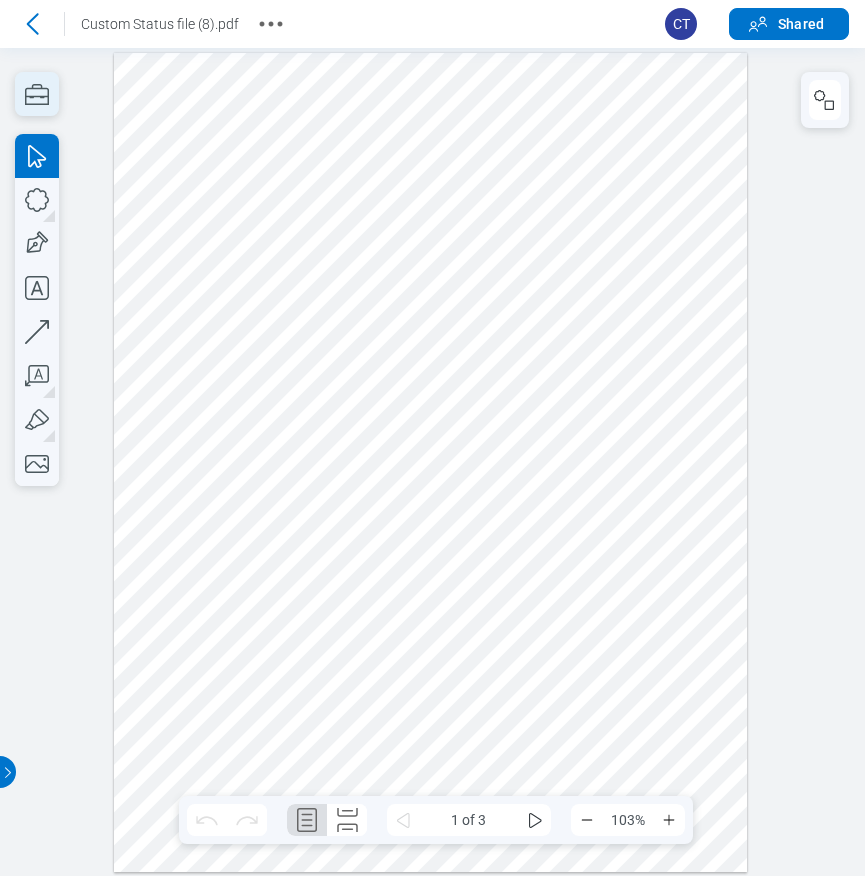 click 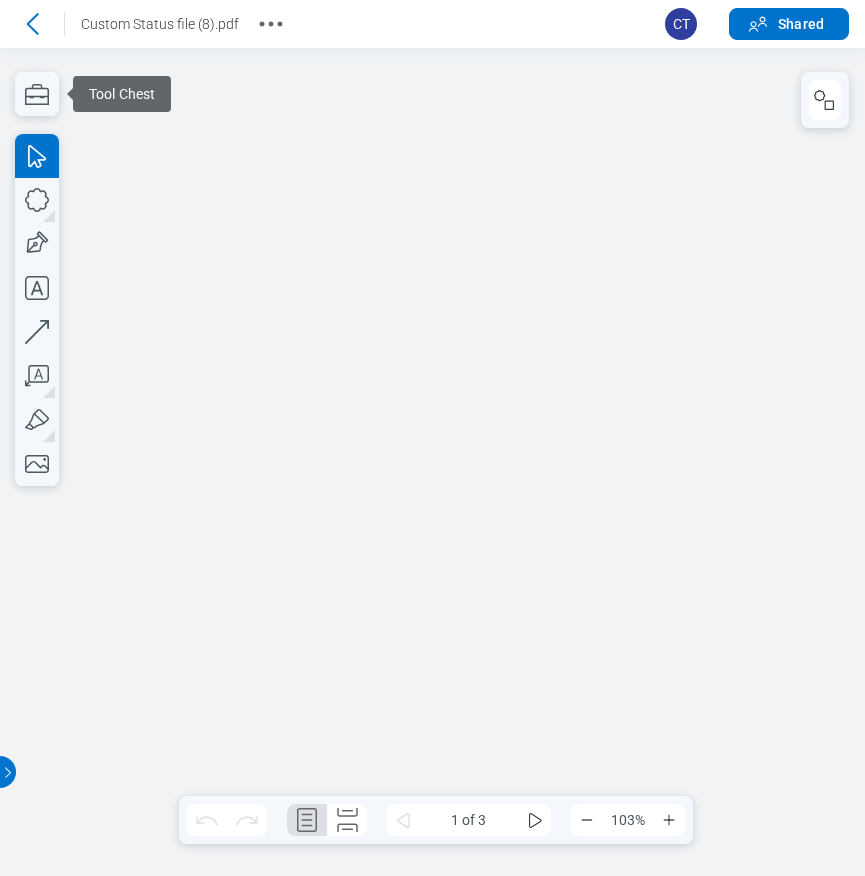 scroll, scrollTop: 0, scrollLeft: 0, axis: both 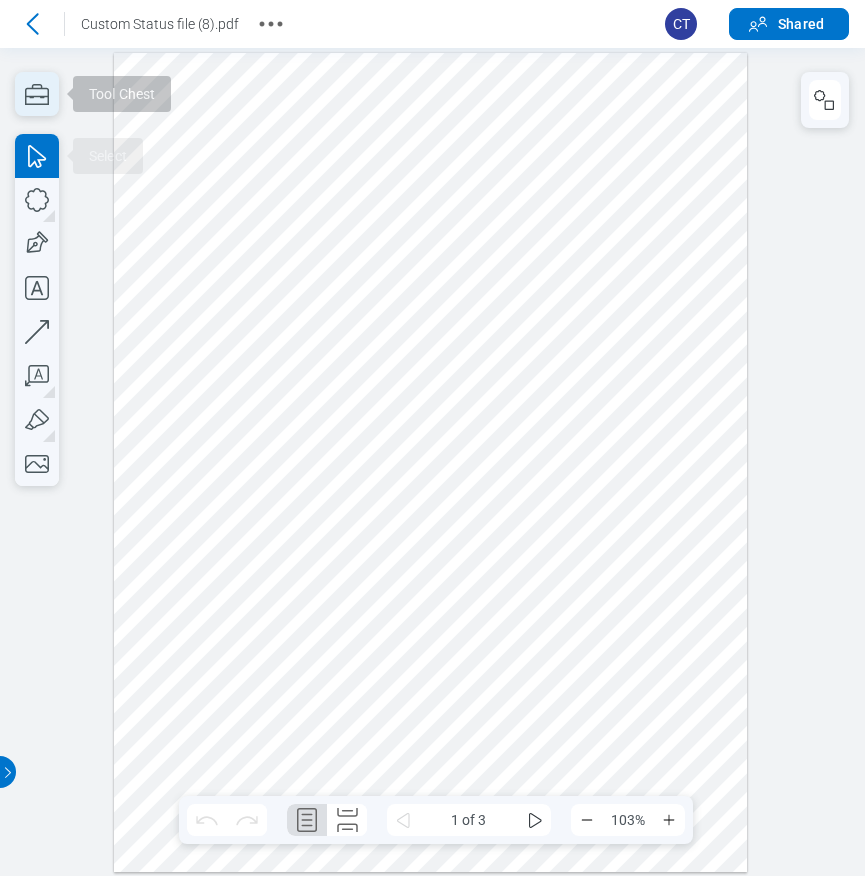 click 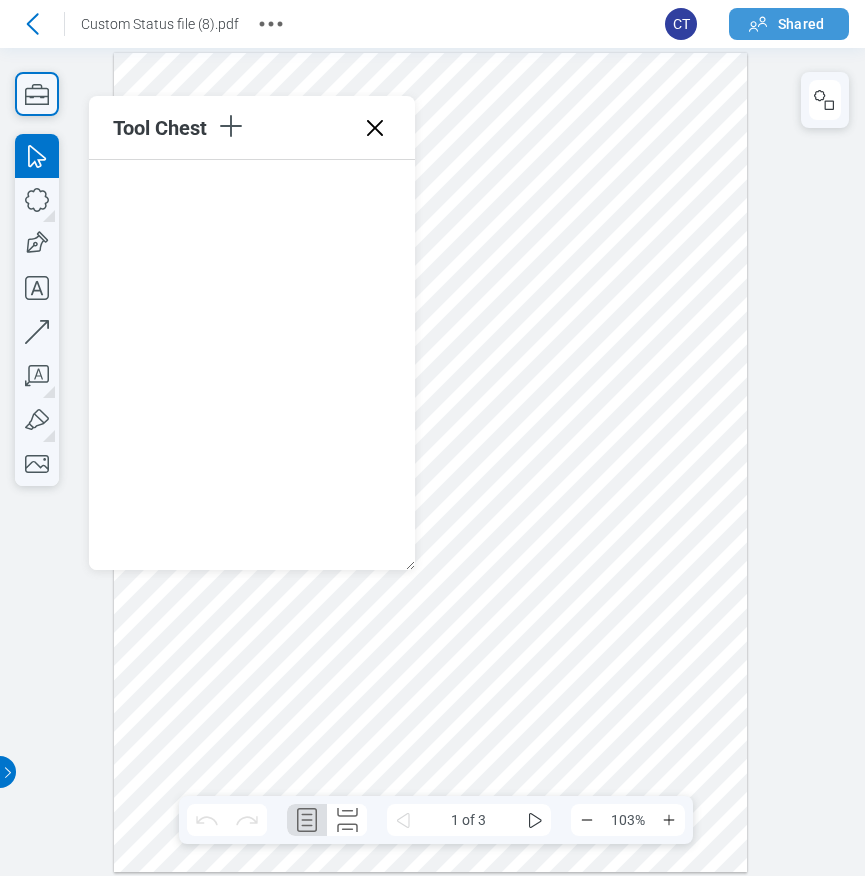 scroll, scrollTop: 0, scrollLeft: 0, axis: both 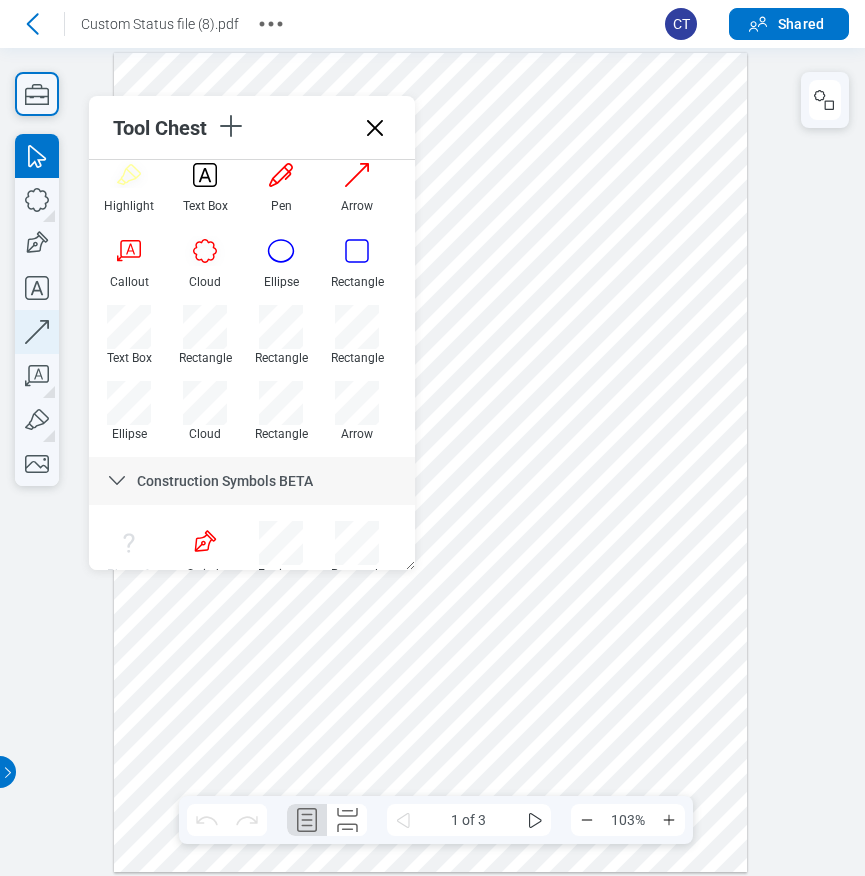 click 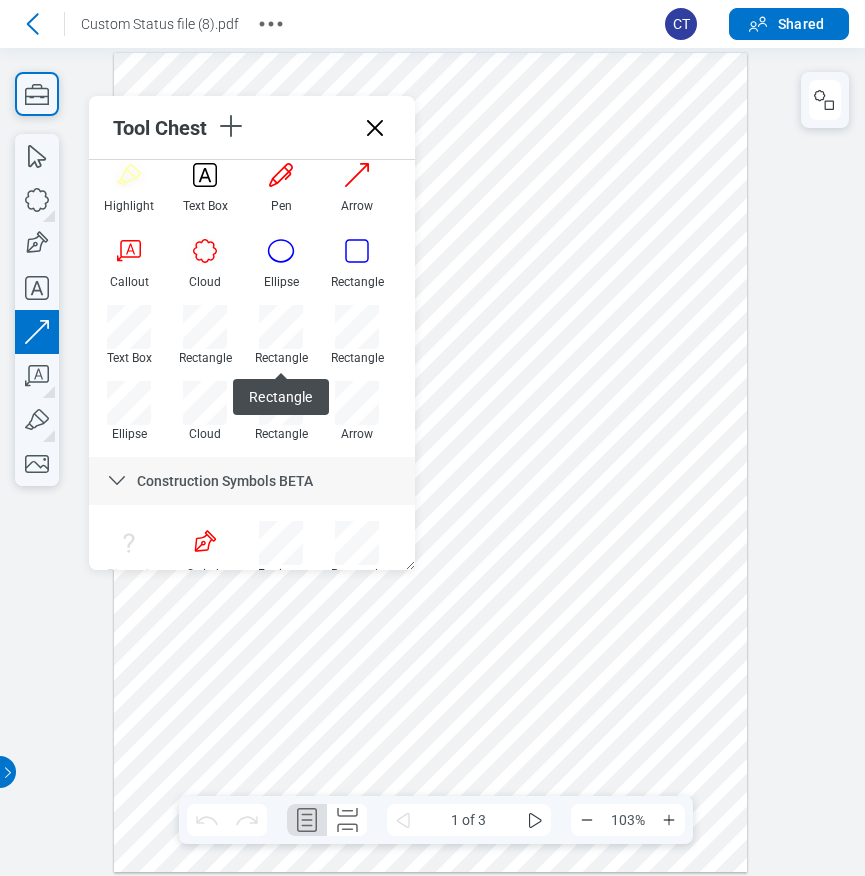 drag, startPoint x: 637, startPoint y: 403, endPoint x: 658, endPoint y: 319, distance: 86.58522 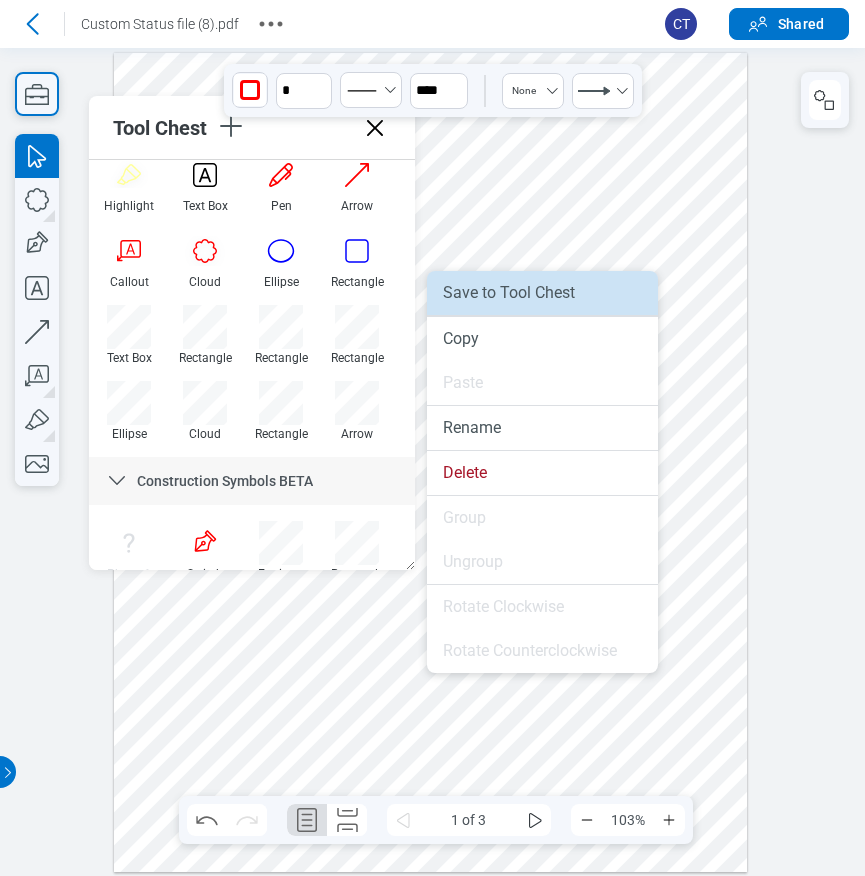 drag, startPoint x: 546, startPoint y: 295, endPoint x: 572, endPoint y: 258, distance: 45.221676 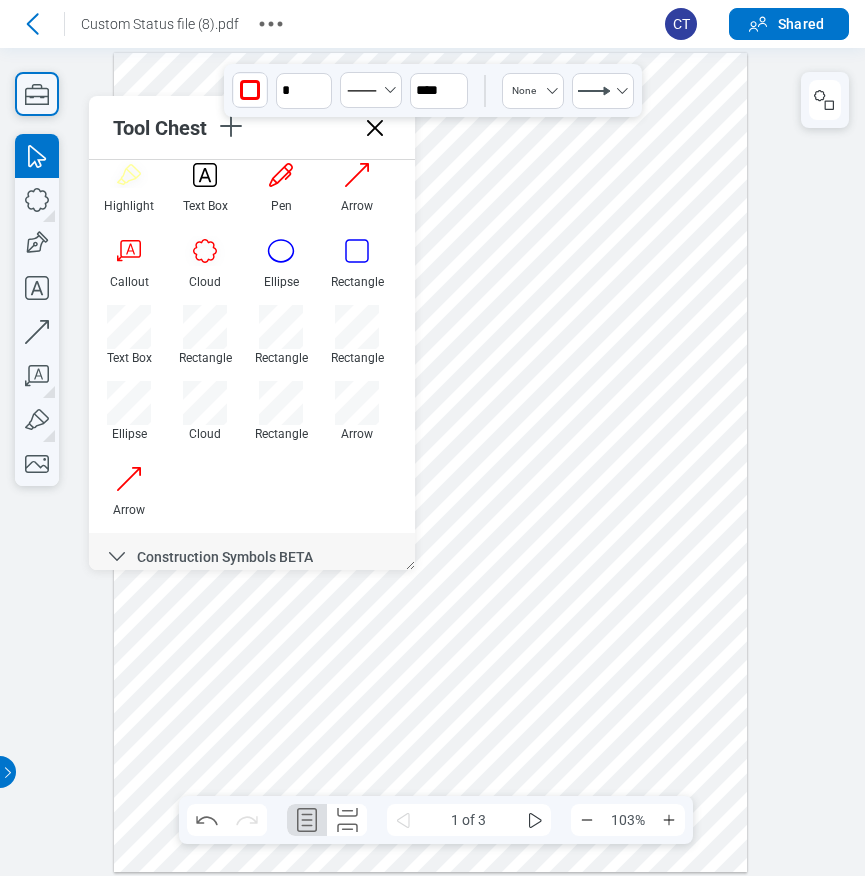 click 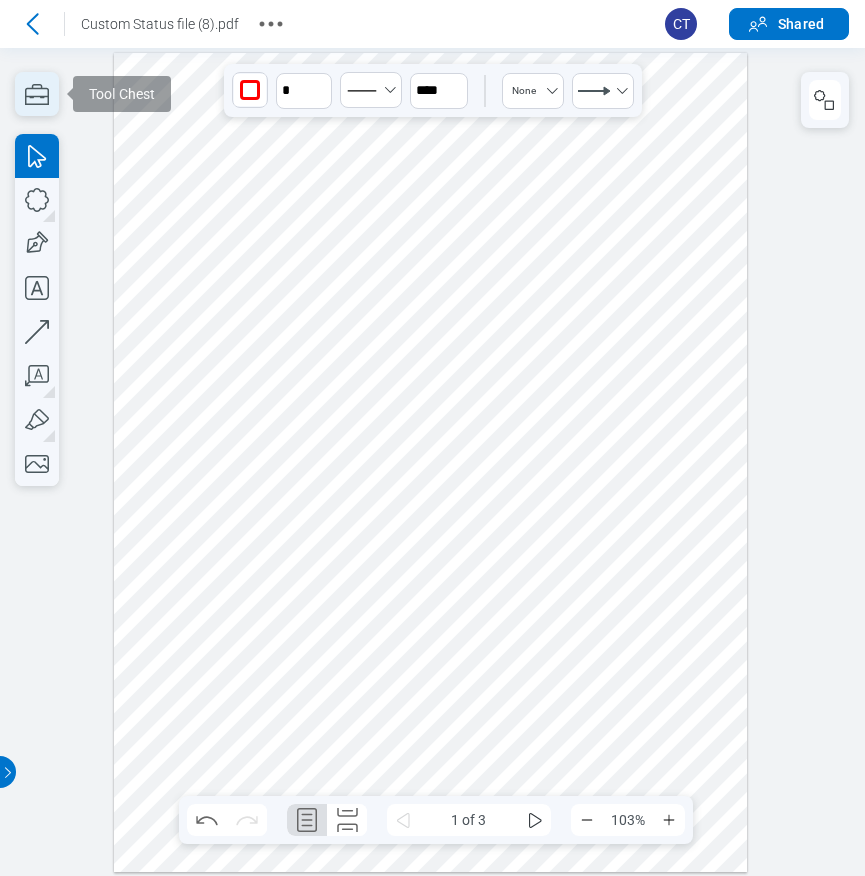 click 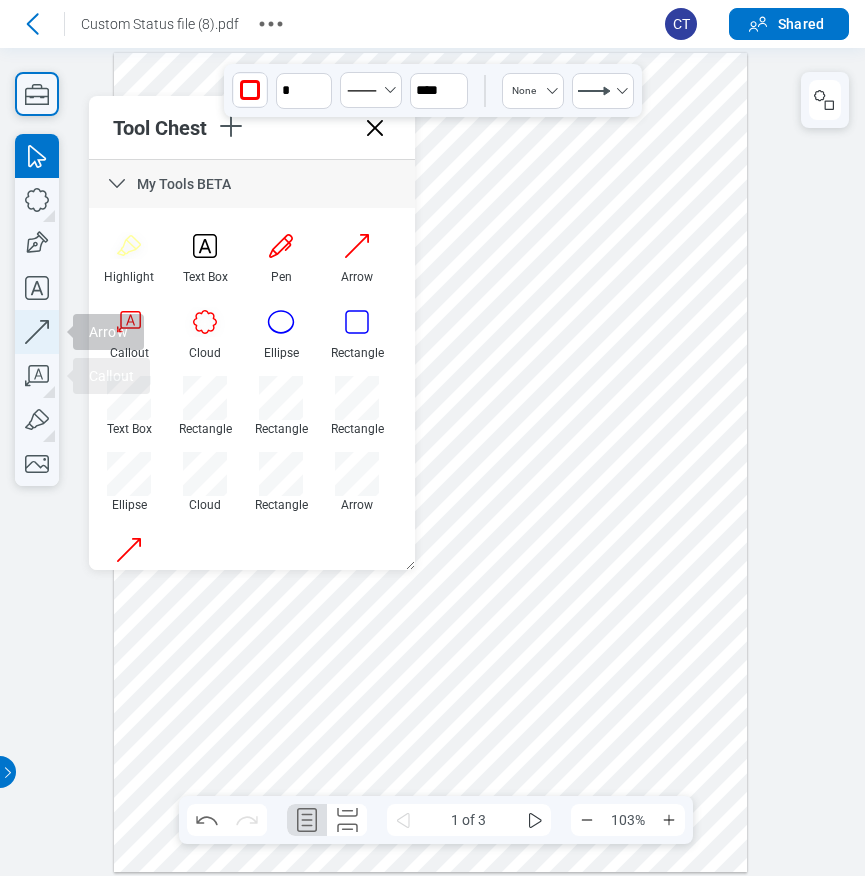 click 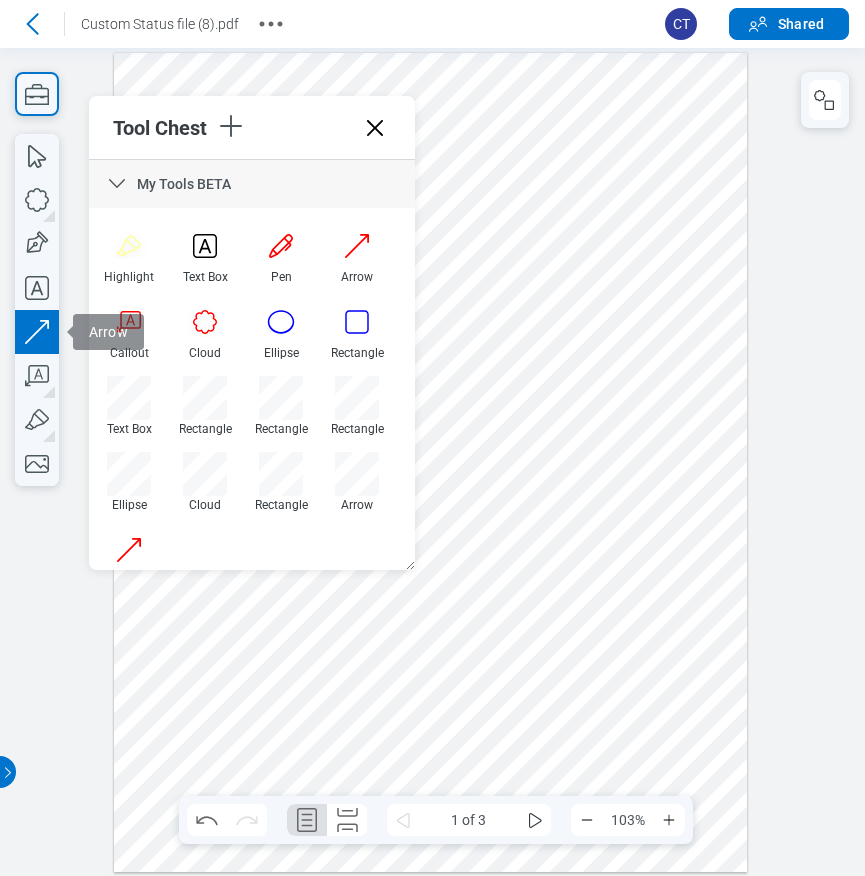 drag, startPoint x: 631, startPoint y: 605, endPoint x: 630, endPoint y: 542, distance: 63.007935 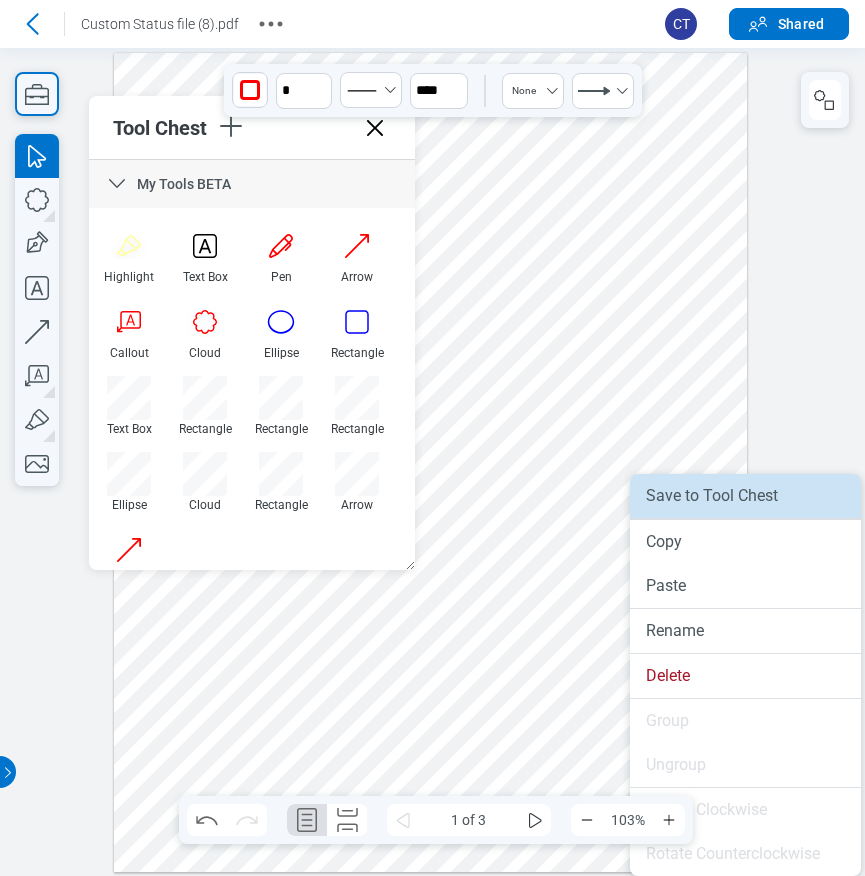 click on "Save to Tool Chest" at bounding box center [745, 496] 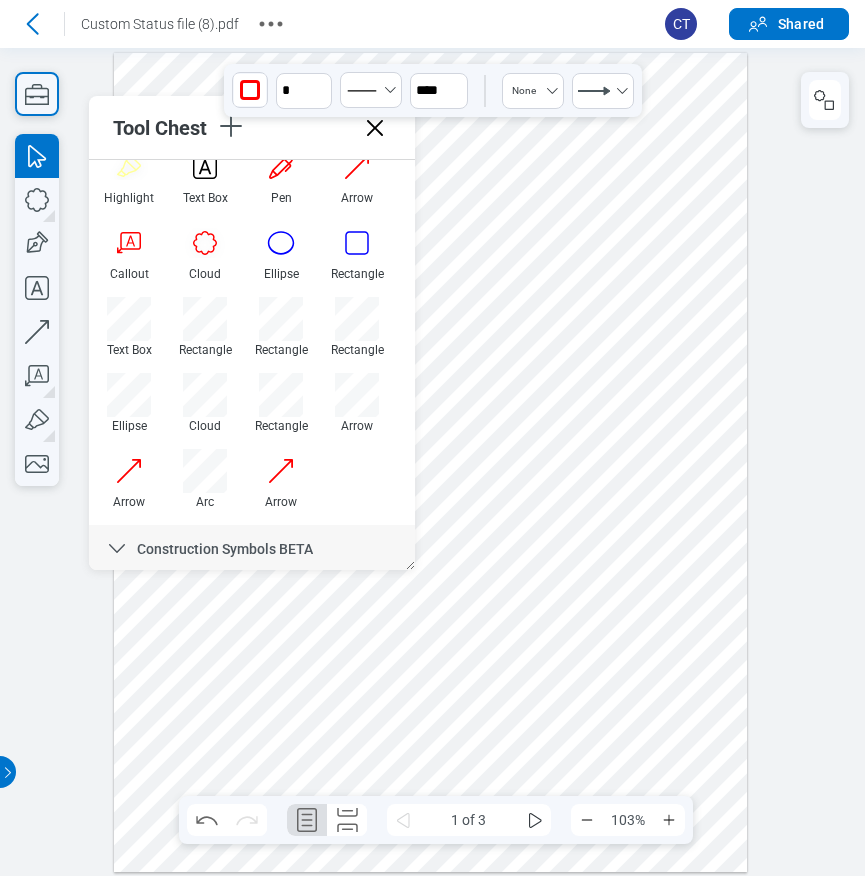 scroll, scrollTop: 106, scrollLeft: 0, axis: vertical 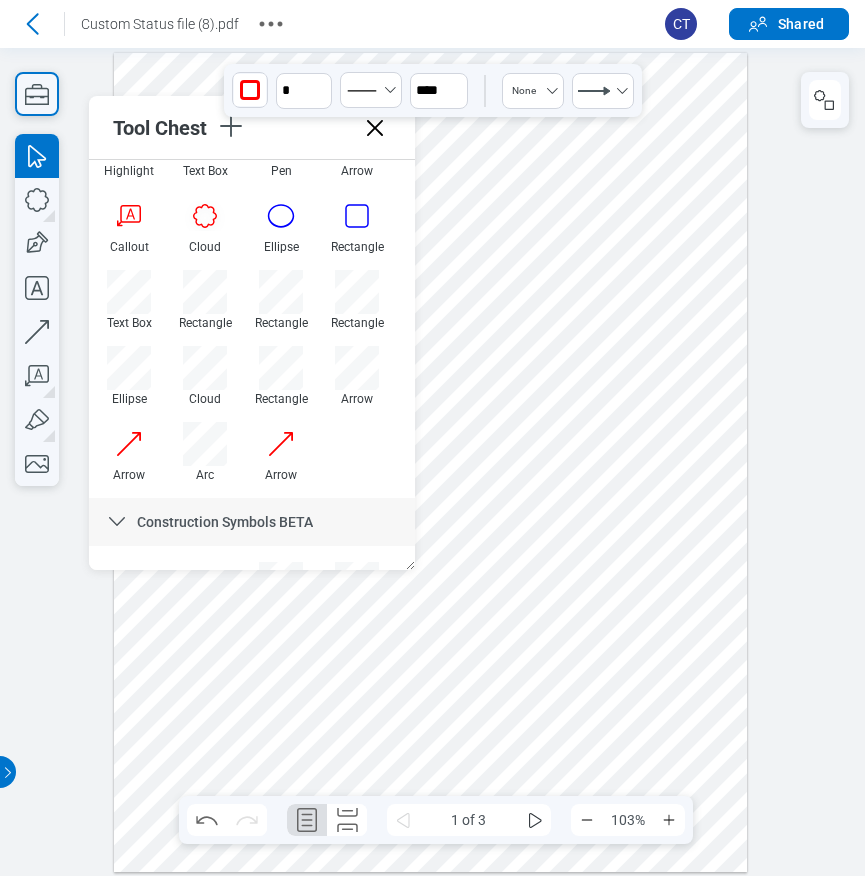 click at bounding box center (430, 463) 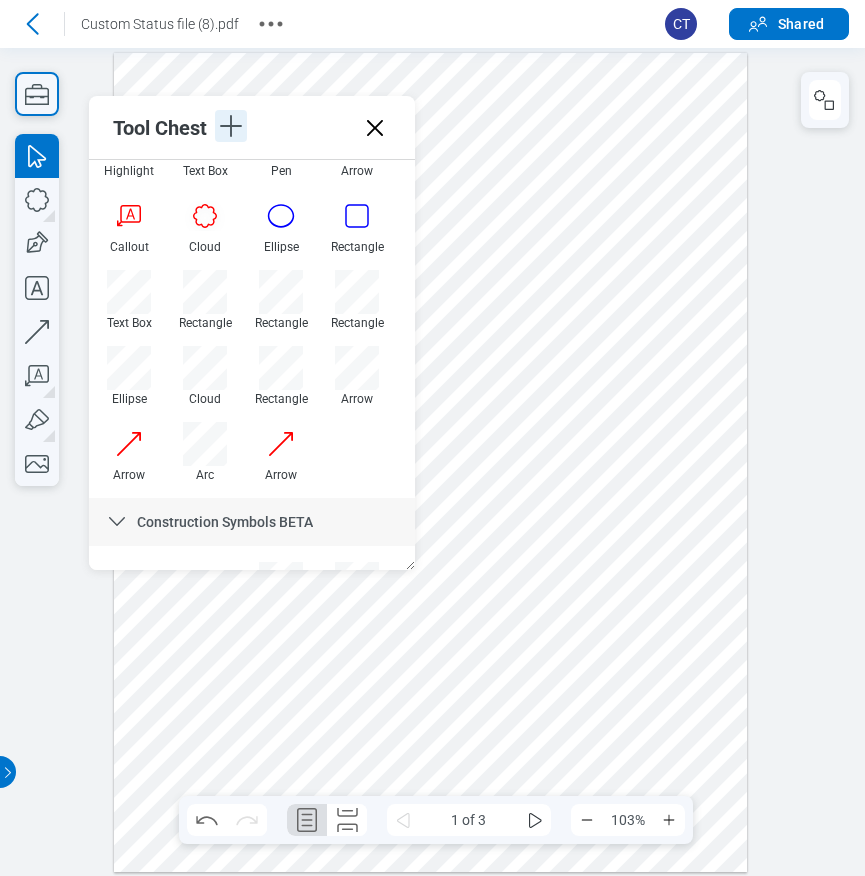 click 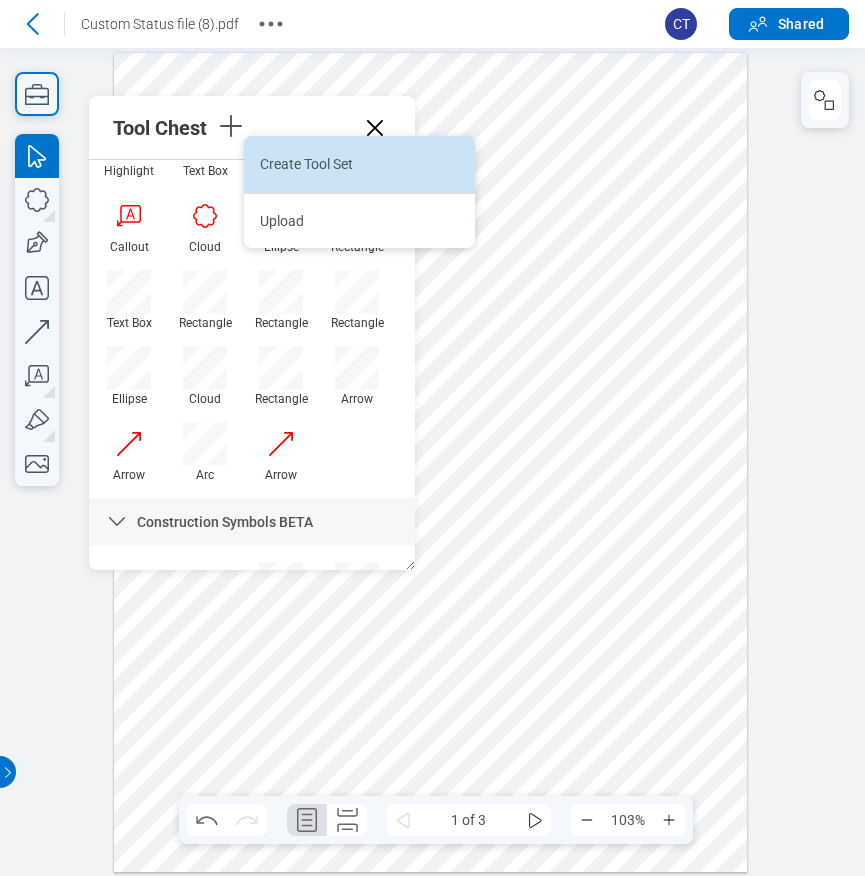drag, startPoint x: 275, startPoint y: 157, endPoint x: 445, endPoint y: 167, distance: 170.29387 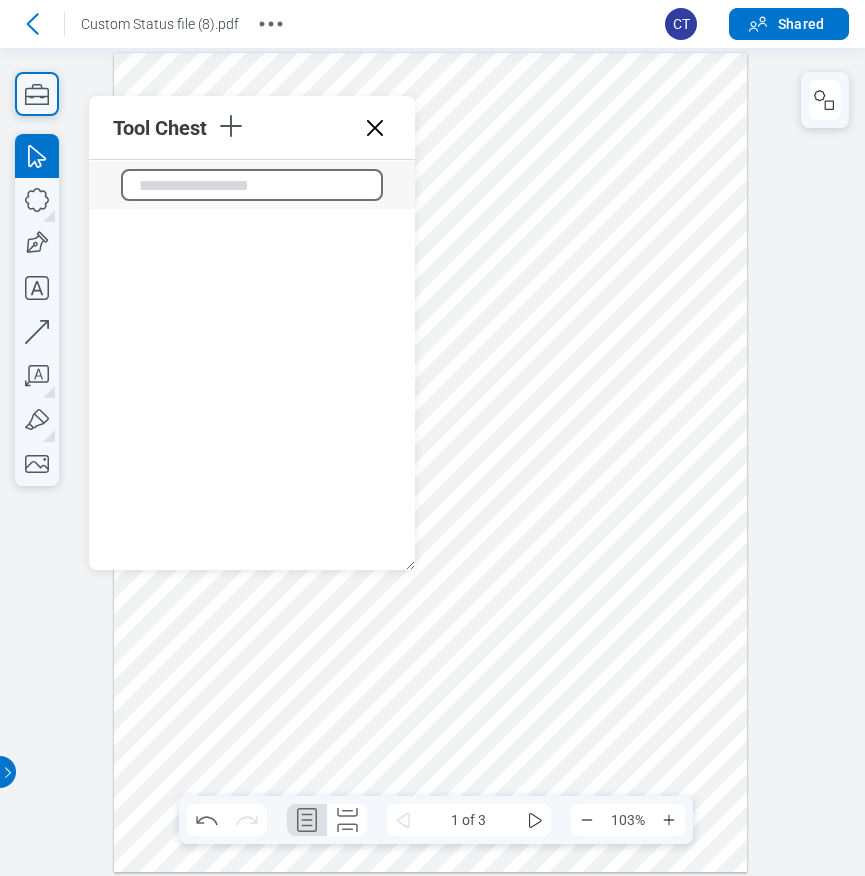 scroll, scrollTop: 660, scrollLeft: 0, axis: vertical 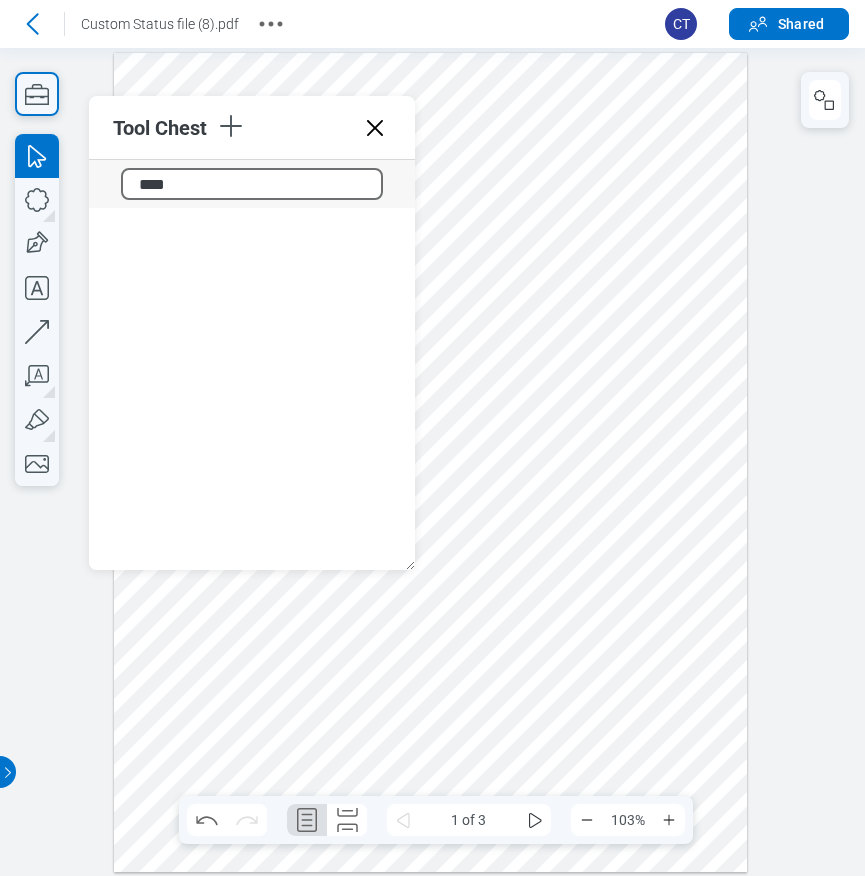 type on "*****" 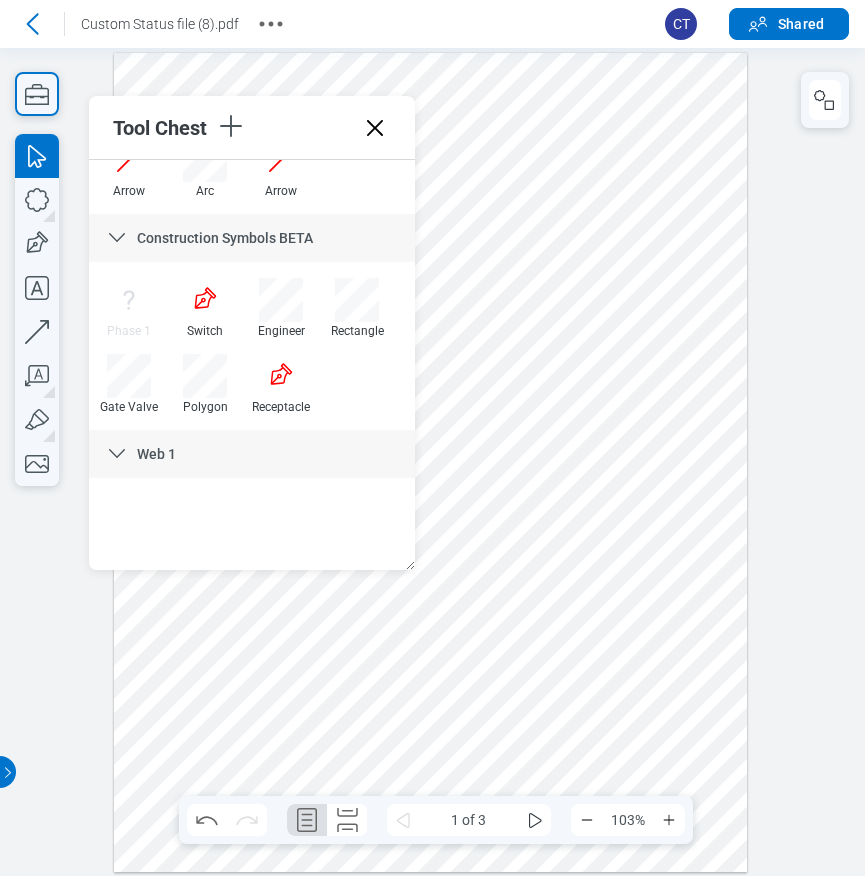 scroll, scrollTop: 390, scrollLeft: 0, axis: vertical 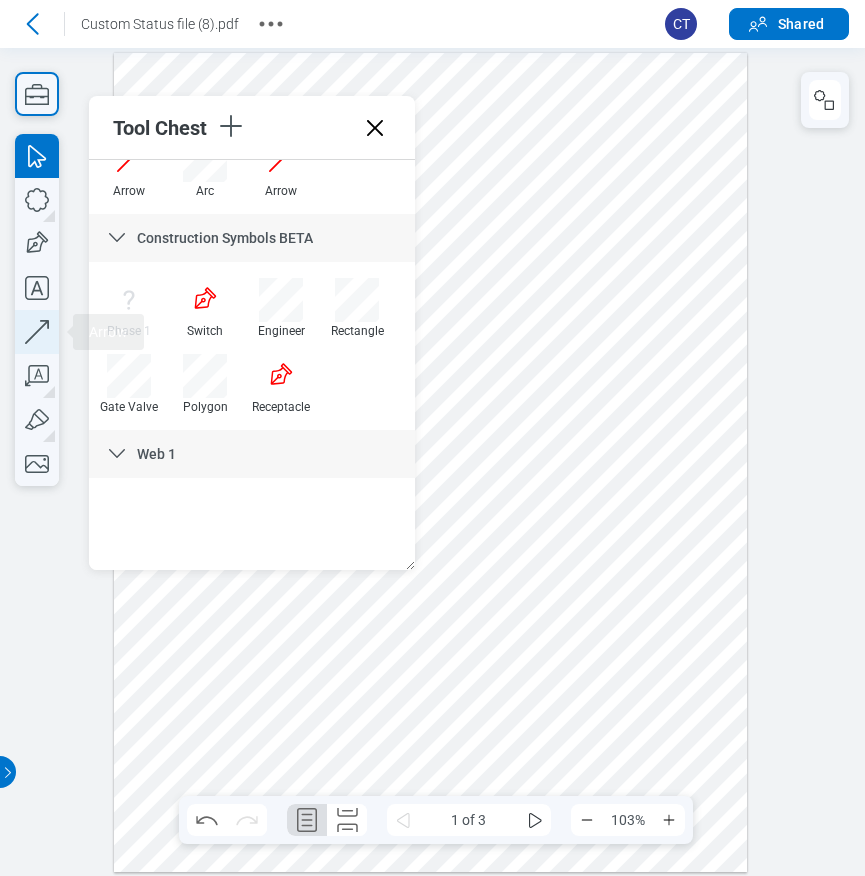 click 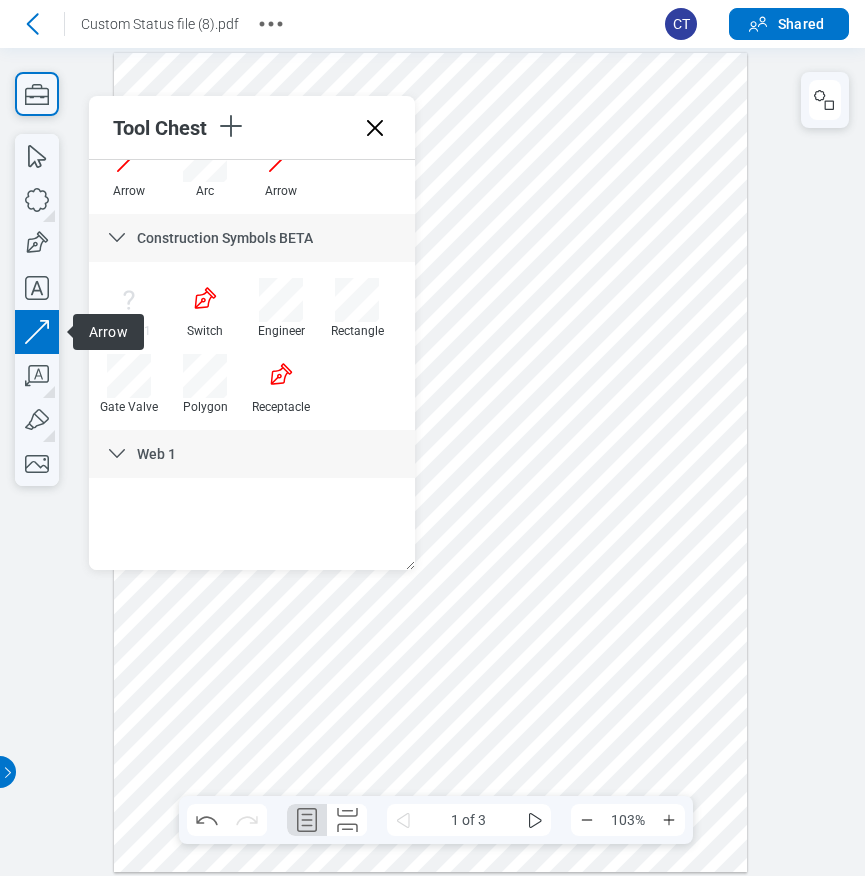 click at bounding box center (430, 463) 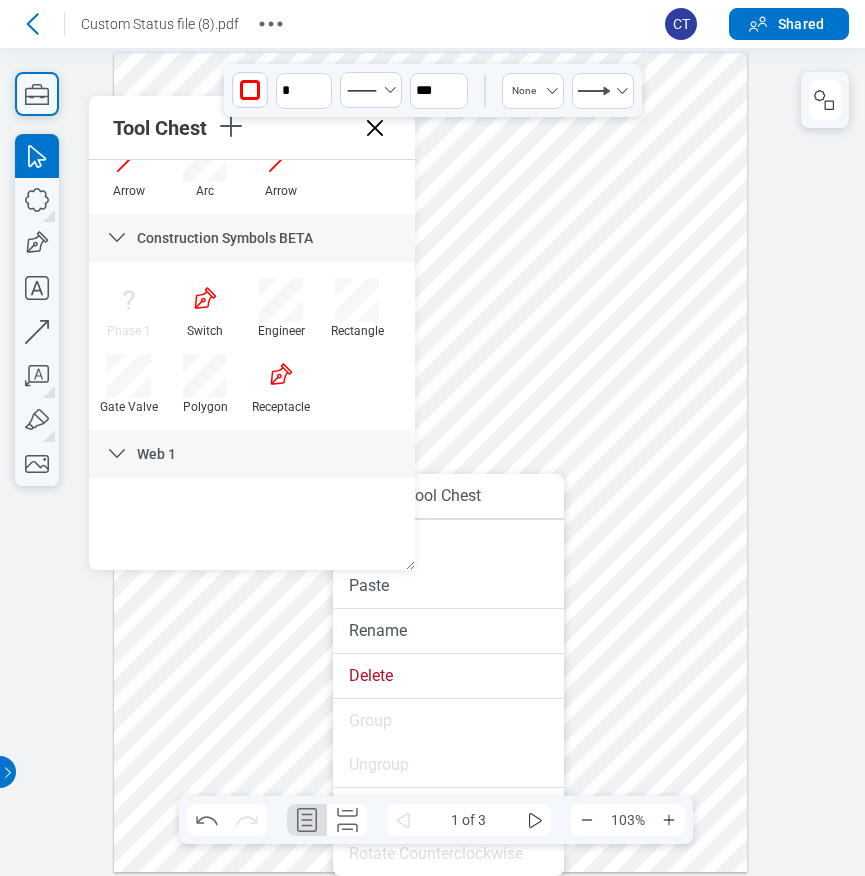type on "****" 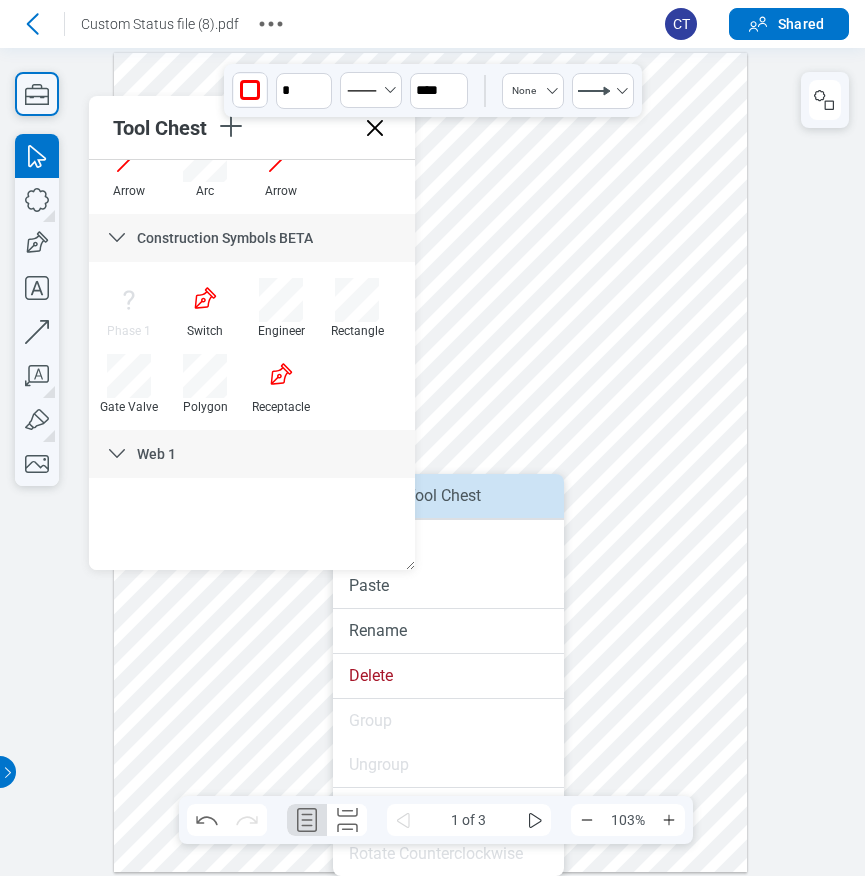 click on "Save to Tool Chest" at bounding box center [448, 496] 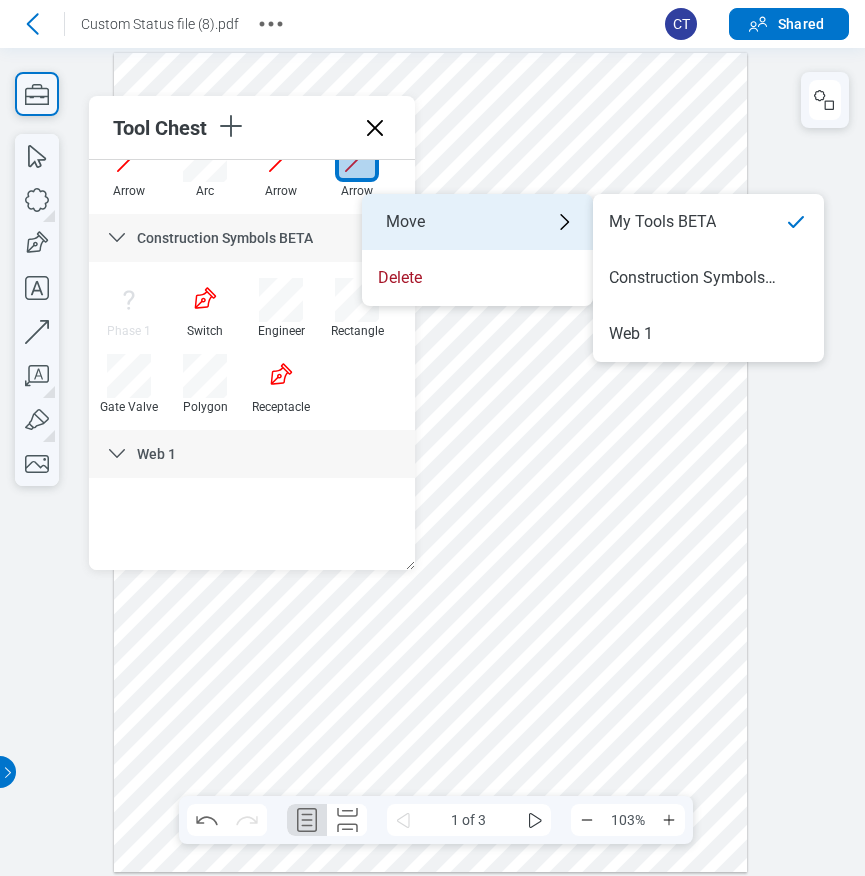click on "Move" at bounding box center (477, 222) 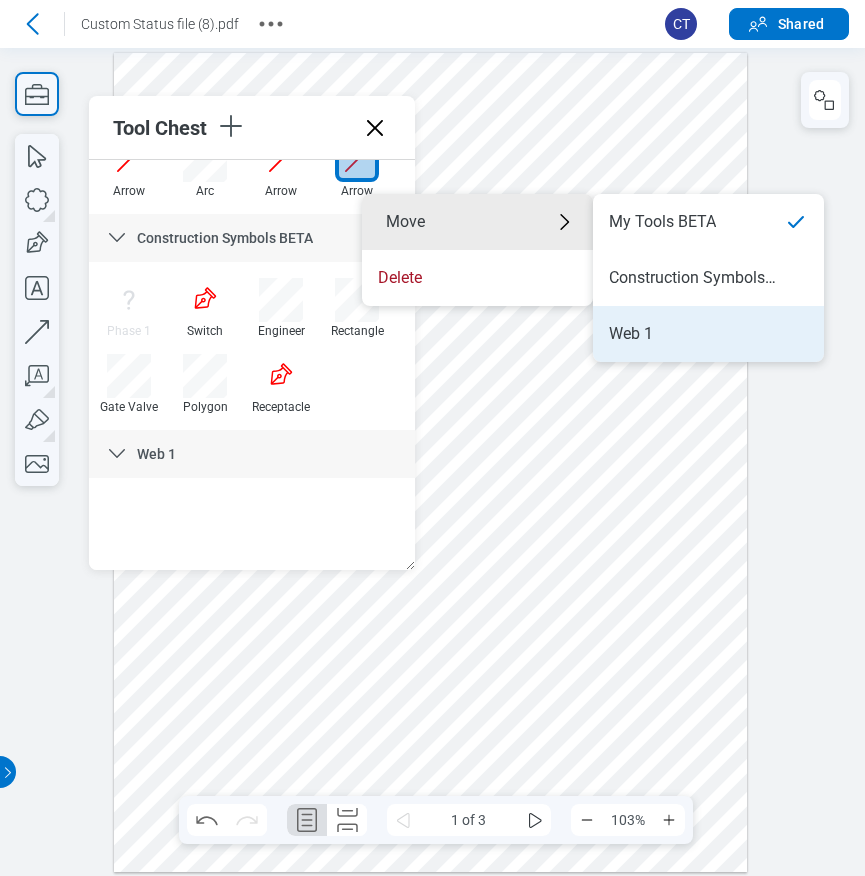 drag, startPoint x: 641, startPoint y: 331, endPoint x: 762, endPoint y: 301, distance: 124.66354 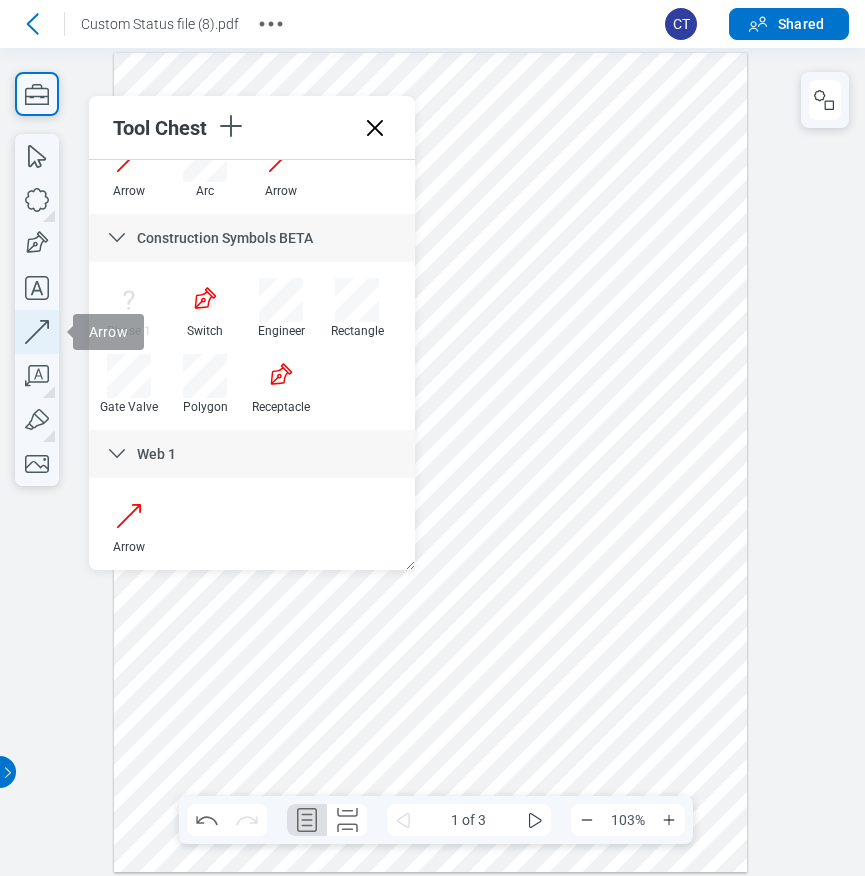 click 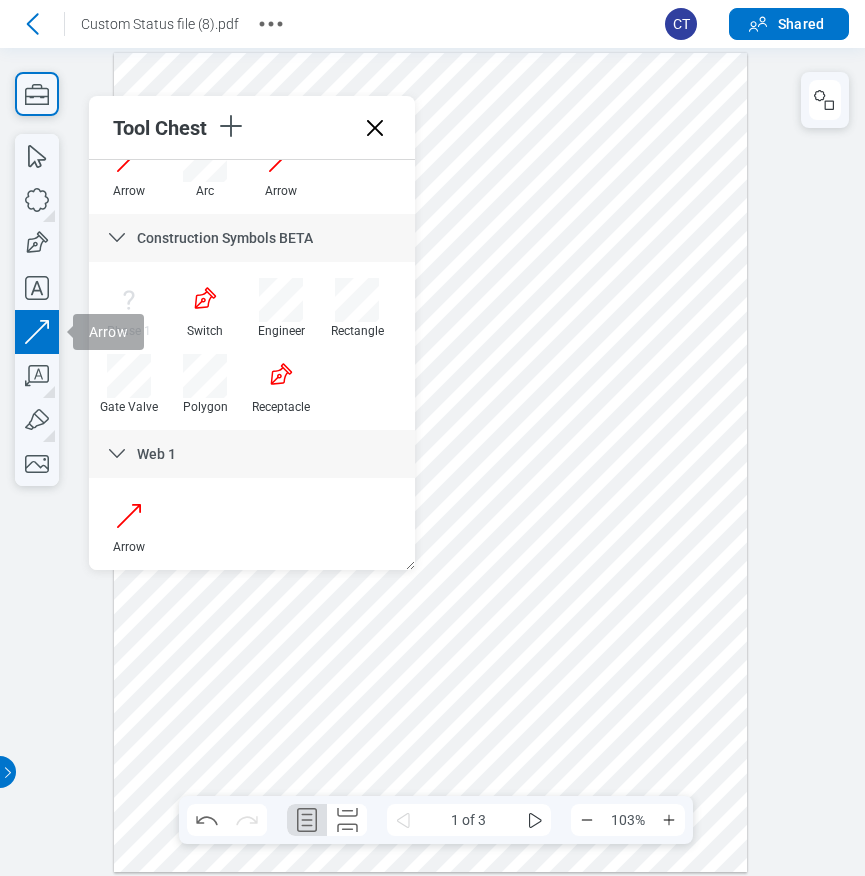 click at bounding box center (430, 463) 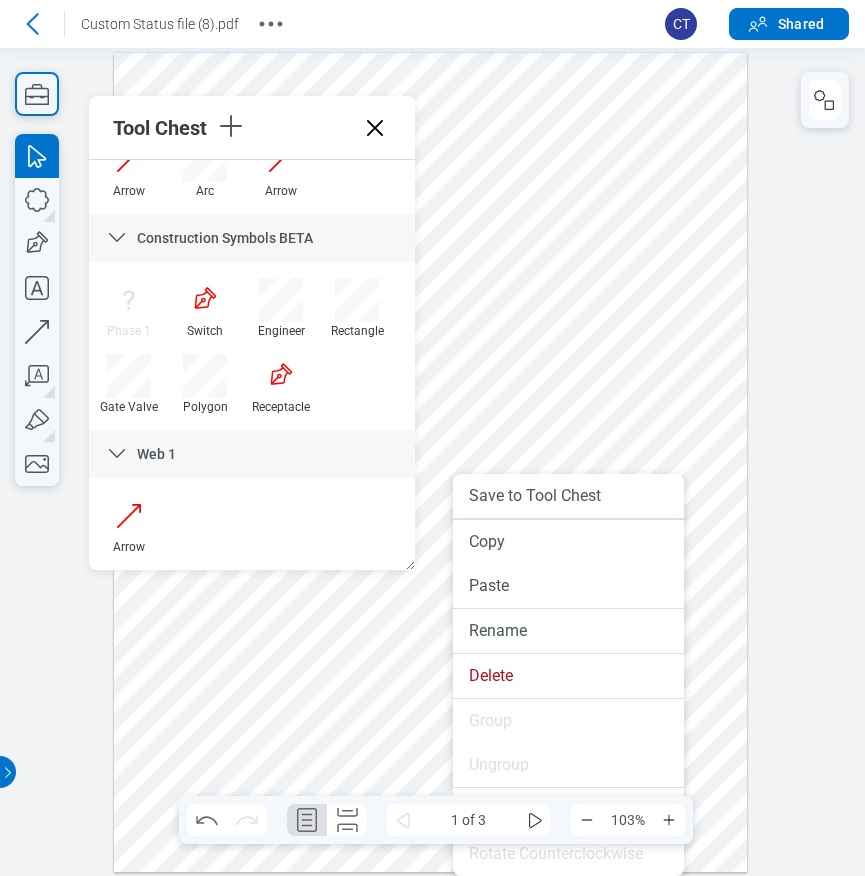 drag, startPoint x: 453, startPoint y: 560, endPoint x: 468, endPoint y: 608, distance: 50.289165 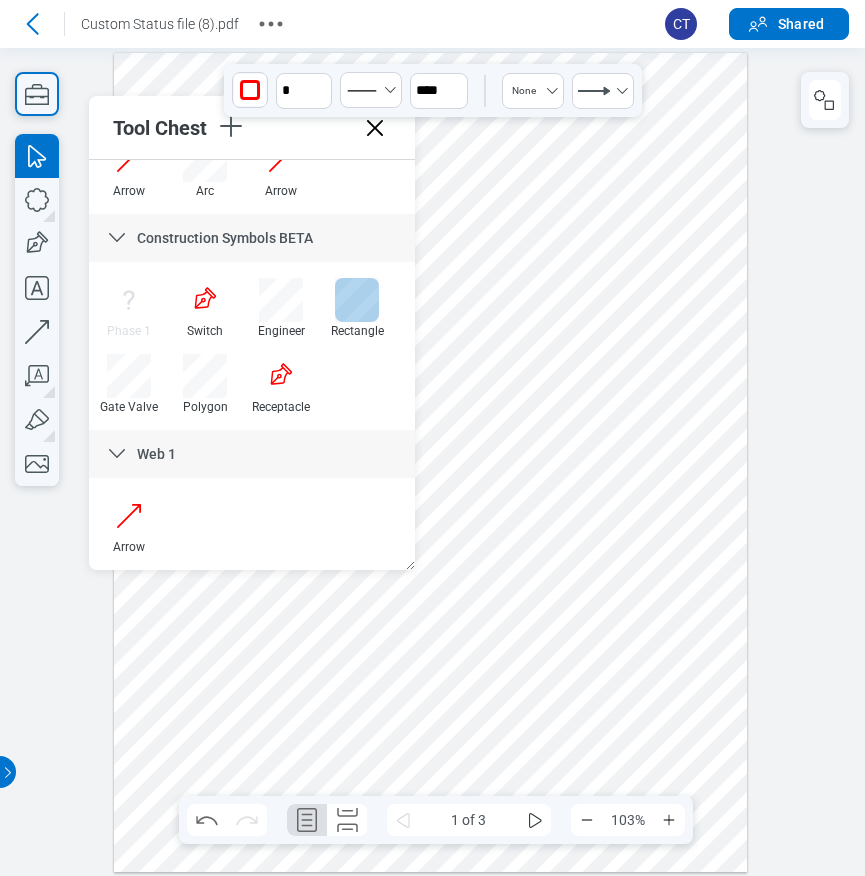 click at bounding box center [357, 300] 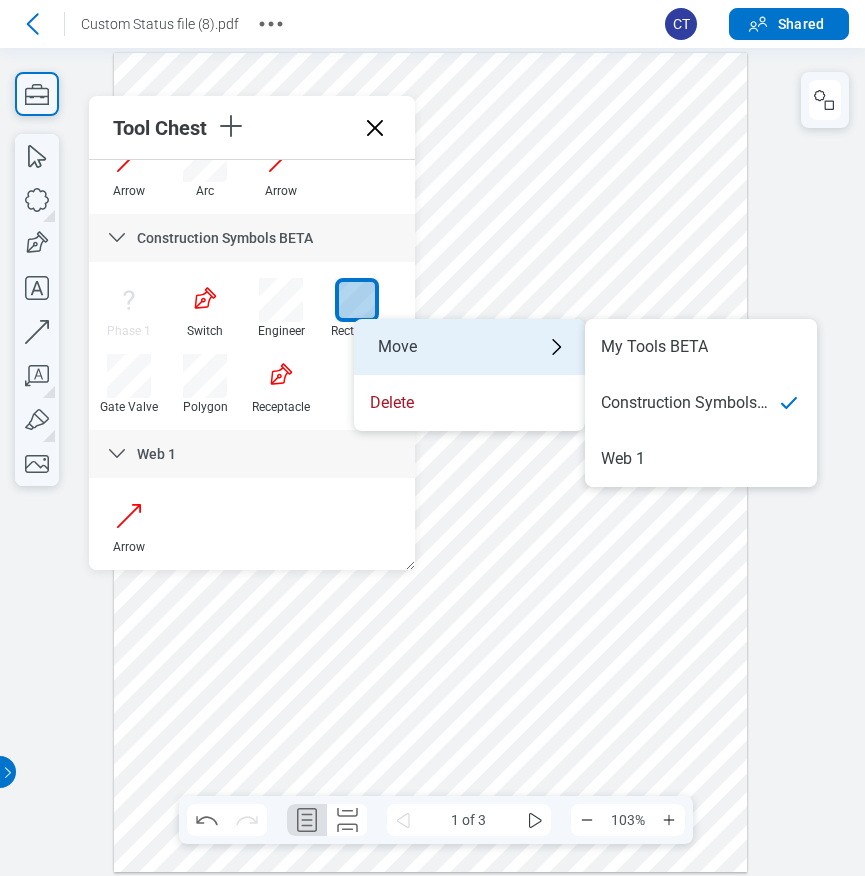 drag, startPoint x: 409, startPoint y: 347, endPoint x: 434, endPoint y: 347, distance: 25 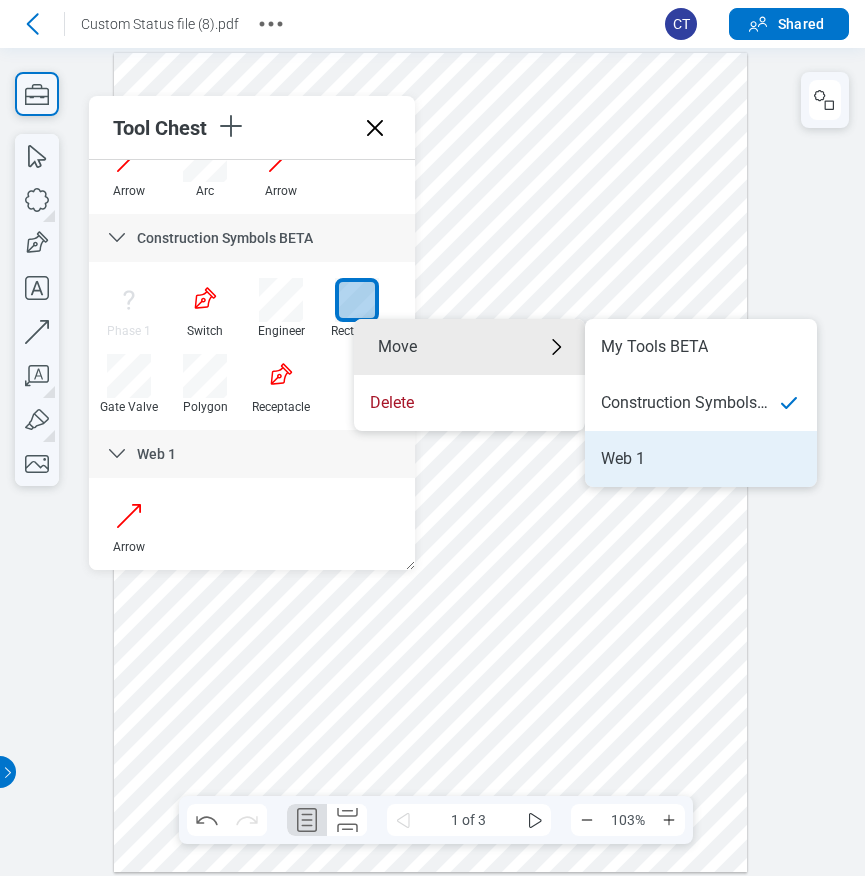 click on "Web 1" at bounding box center (701, 459) 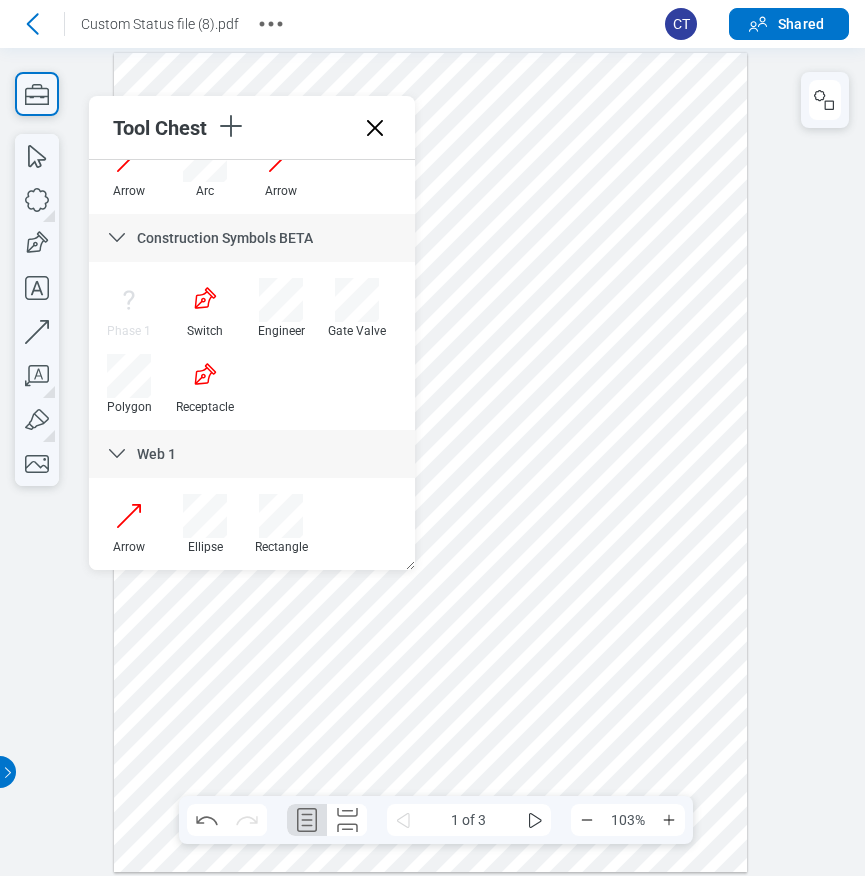 click at bounding box center (430, 463) 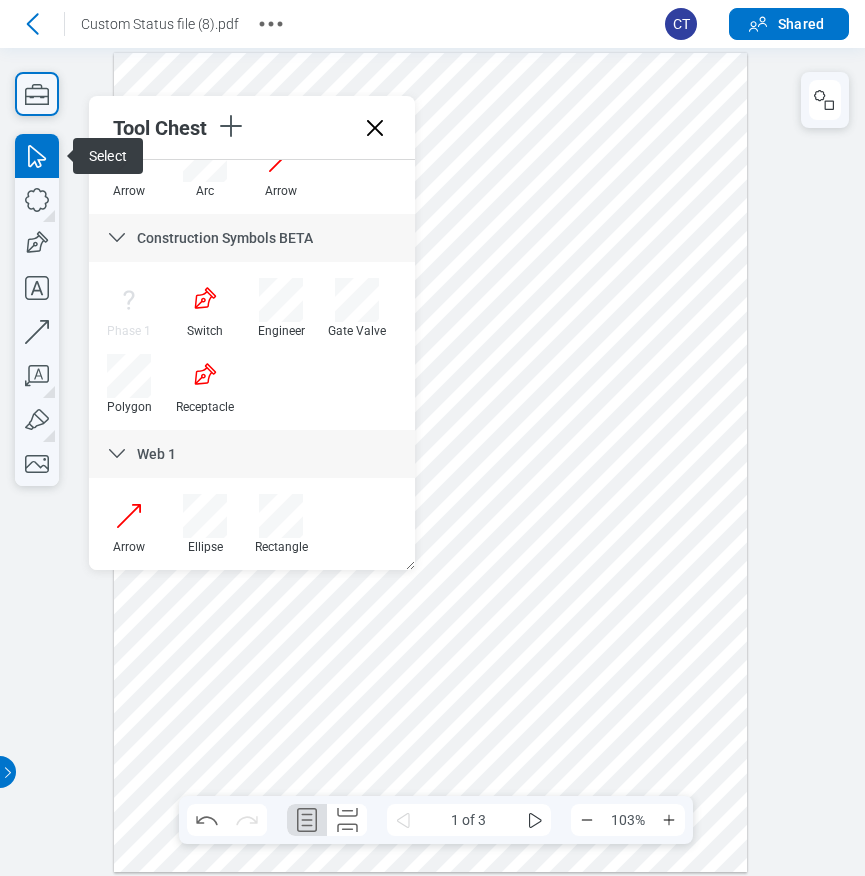 click at bounding box center [430, 463] 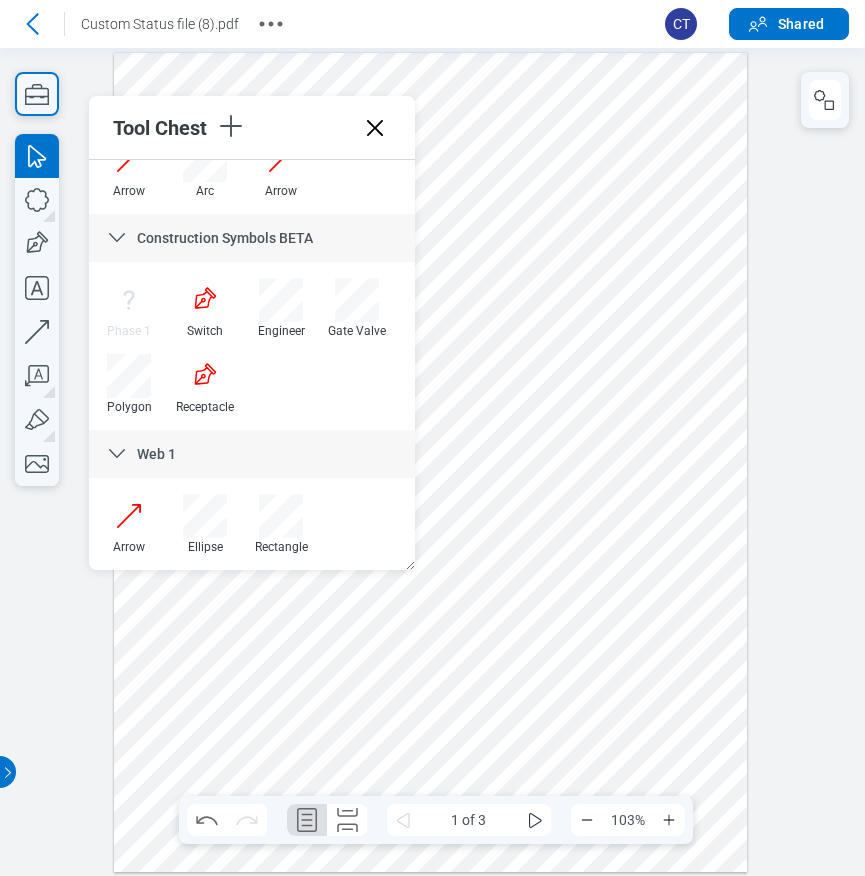 drag, startPoint x: 619, startPoint y: 453, endPoint x: 475, endPoint y: 326, distance: 192.00261 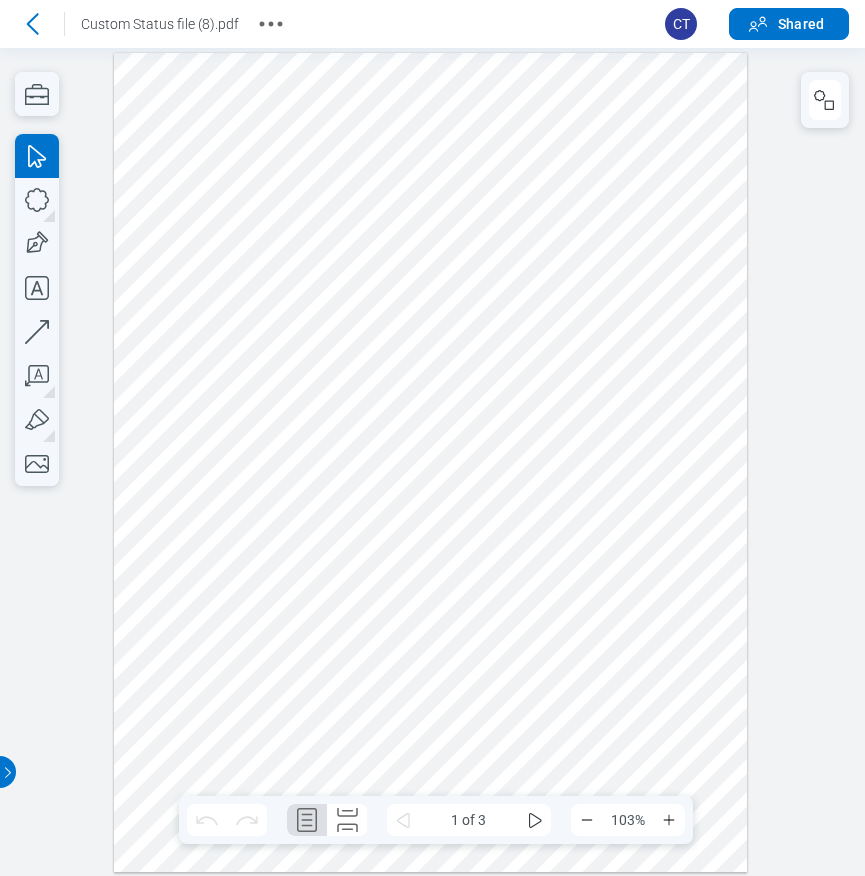 scroll, scrollTop: 0, scrollLeft: 0, axis: both 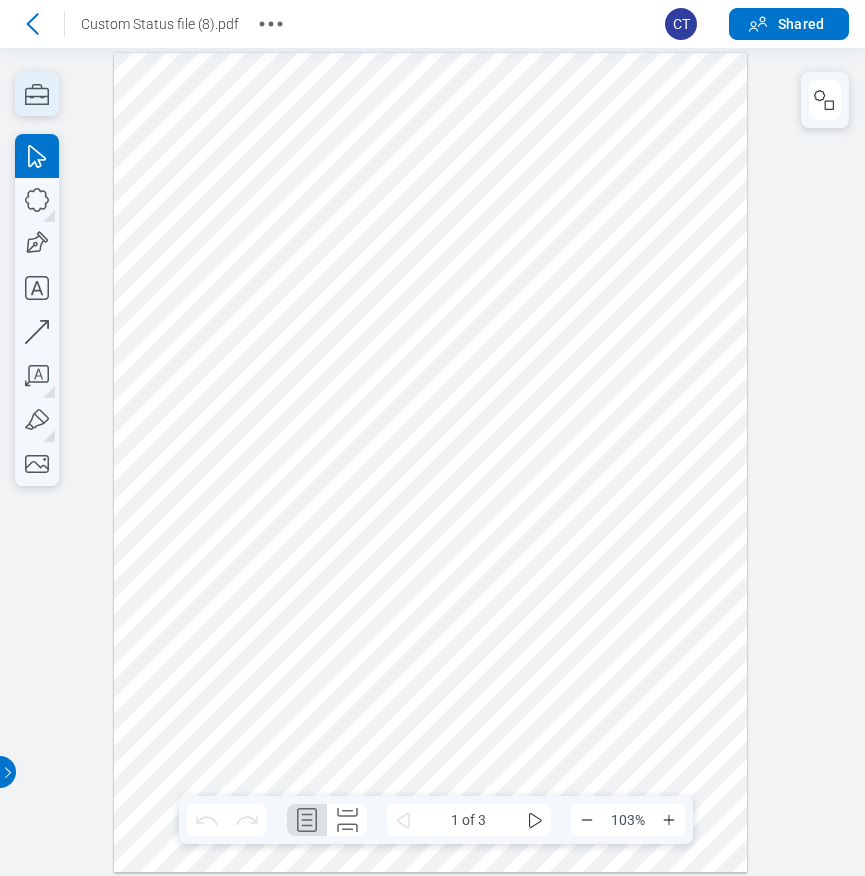 click 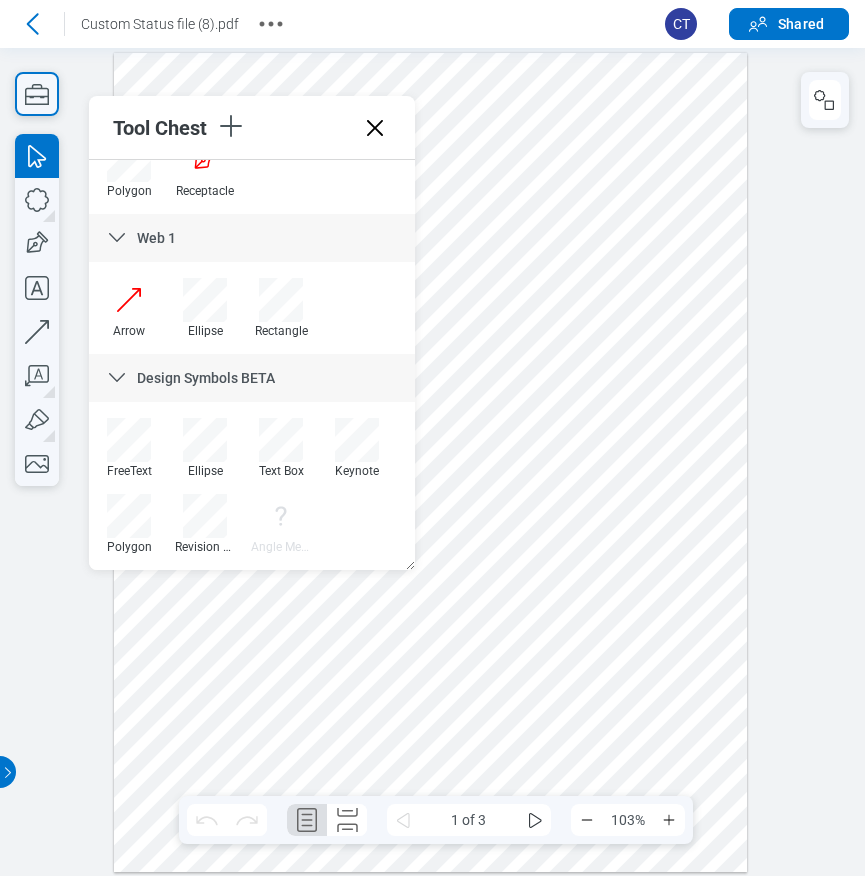 scroll, scrollTop: 478, scrollLeft: 0, axis: vertical 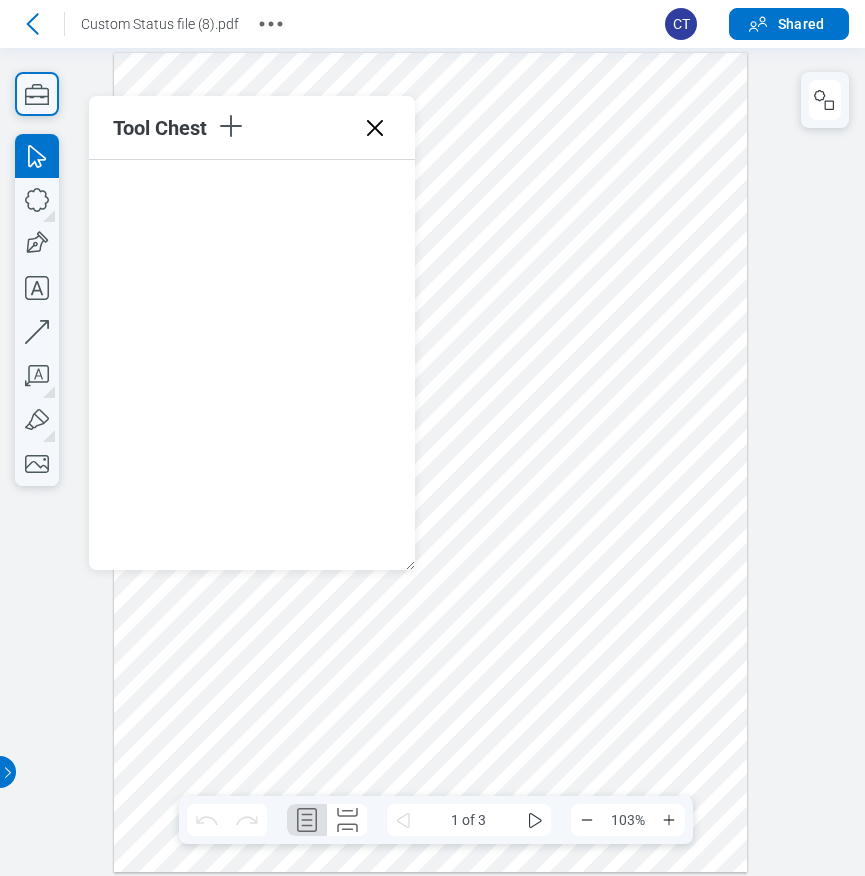 drag, startPoint x: 381, startPoint y: 129, endPoint x: 385, endPoint y: 80, distance: 49.162994 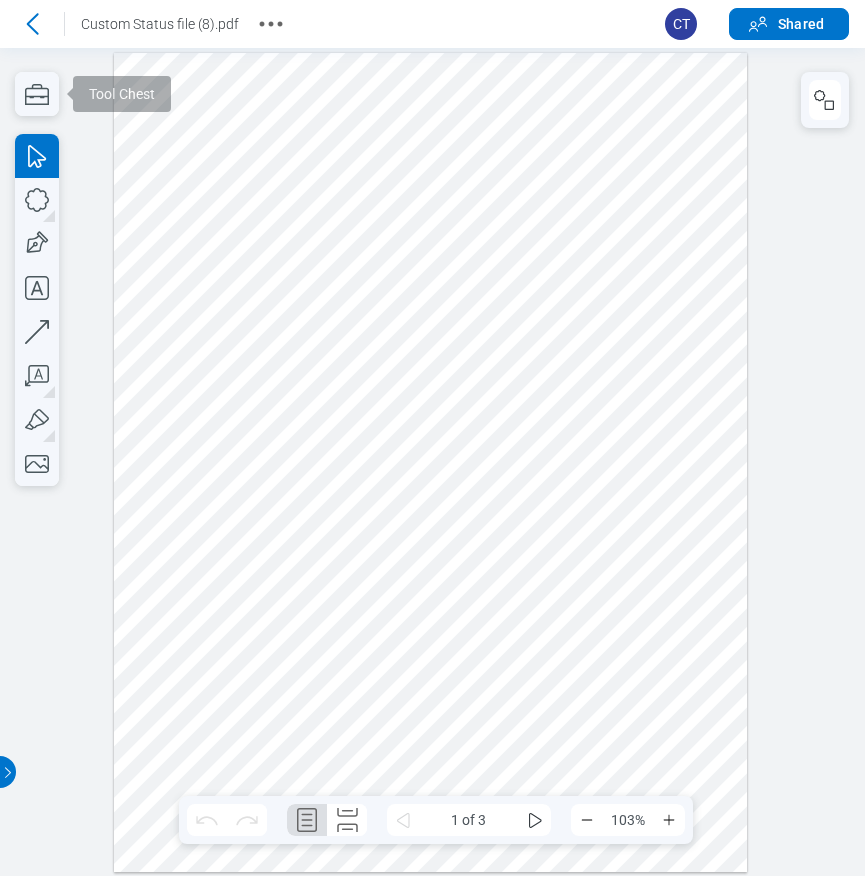 scroll, scrollTop: 0, scrollLeft: 0, axis: both 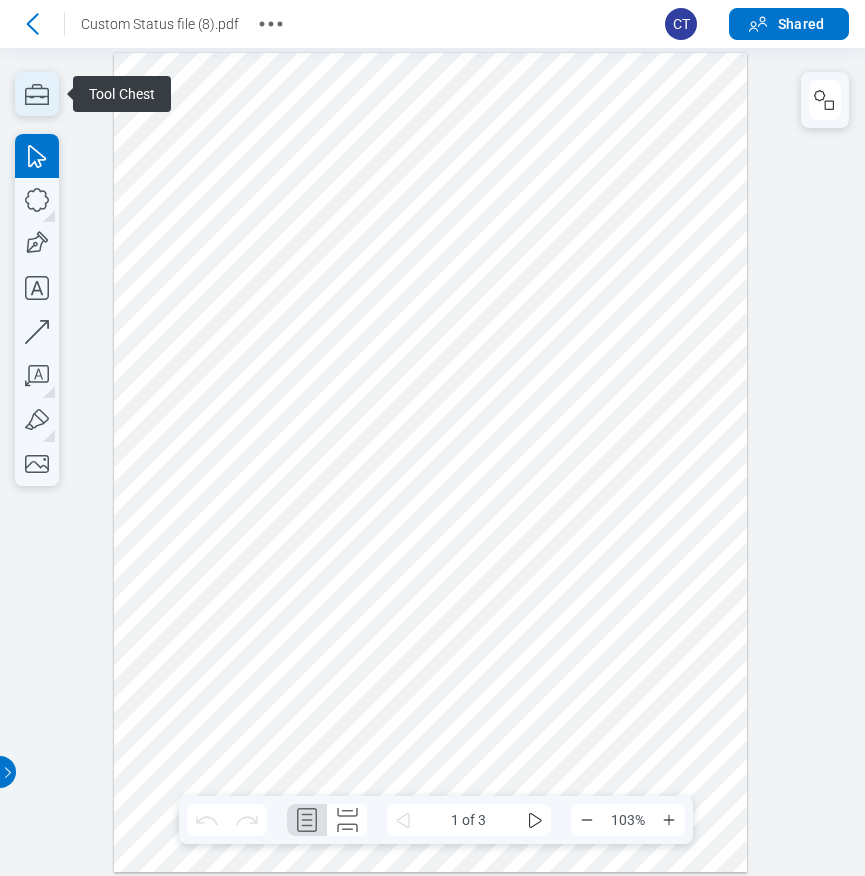click 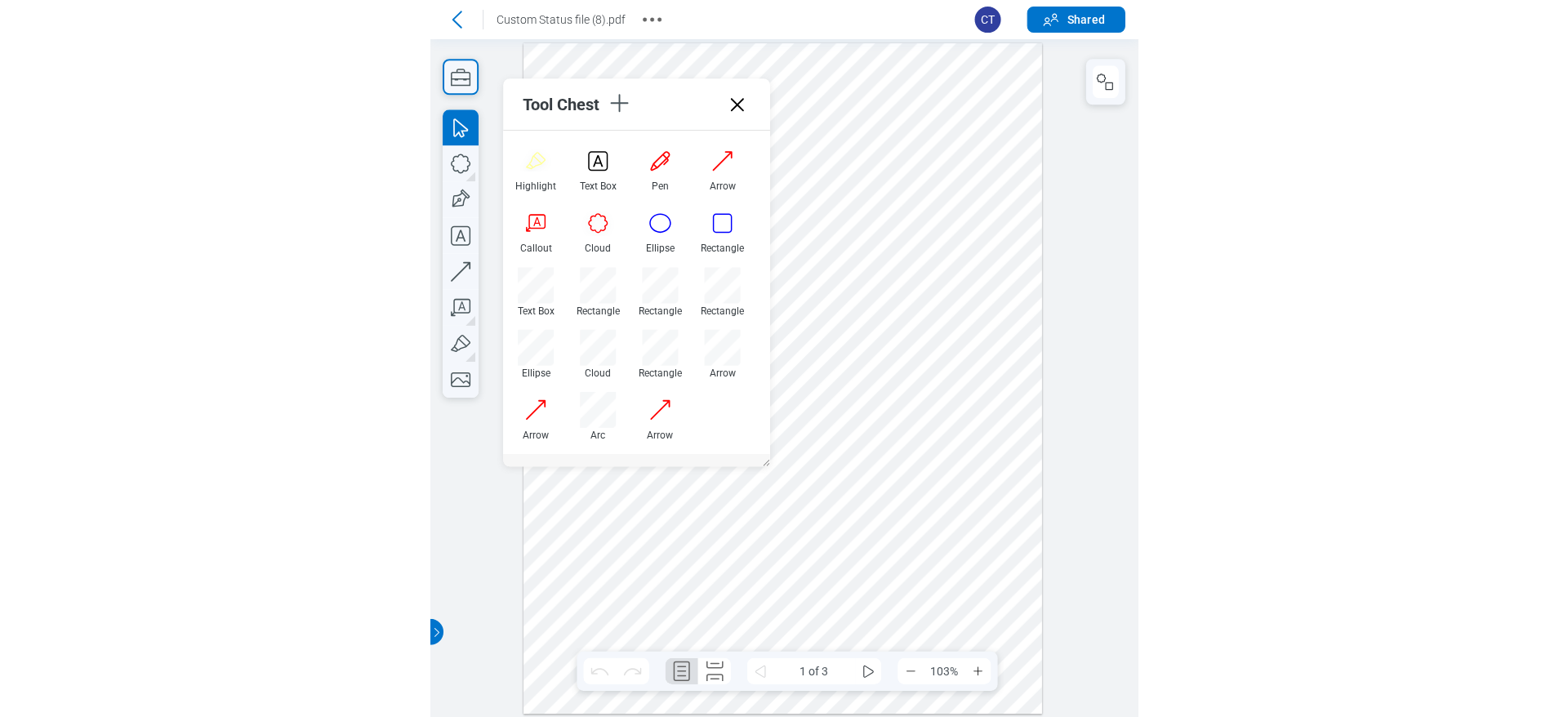 scroll, scrollTop: 0, scrollLeft: 0, axis: both 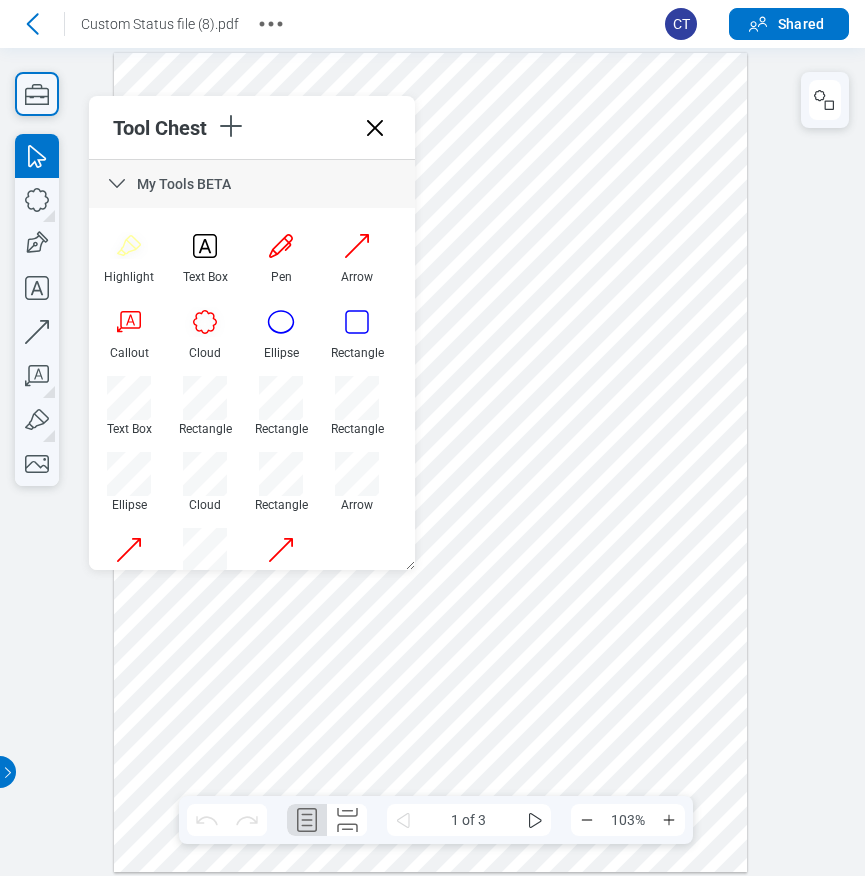 click at bounding box center [430, 463] 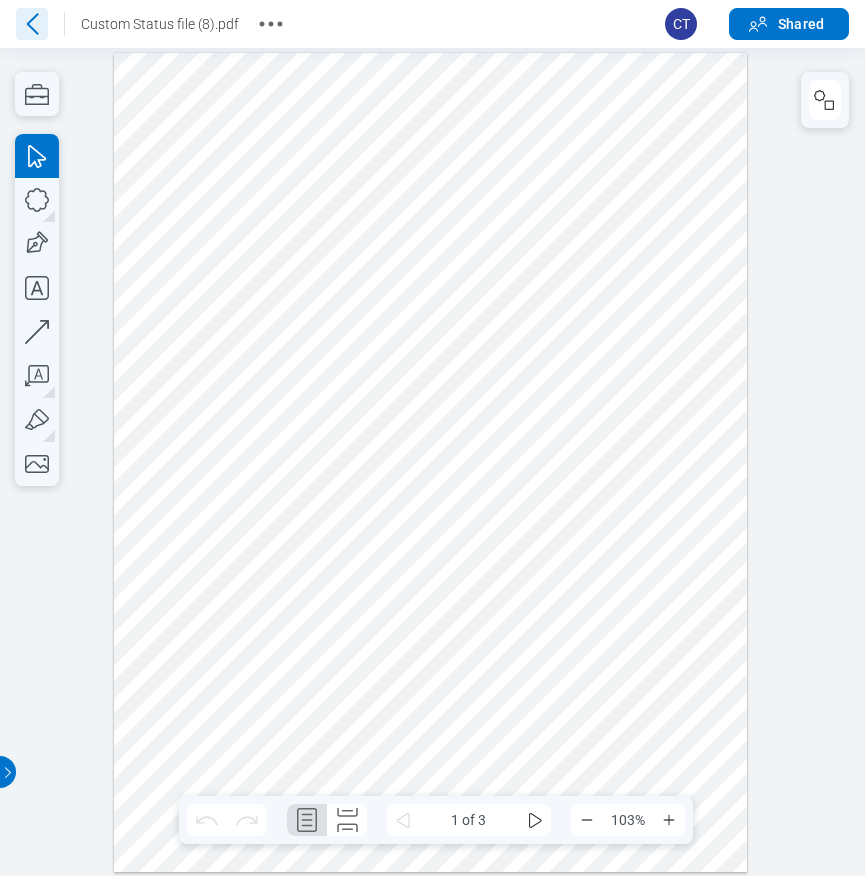 click 